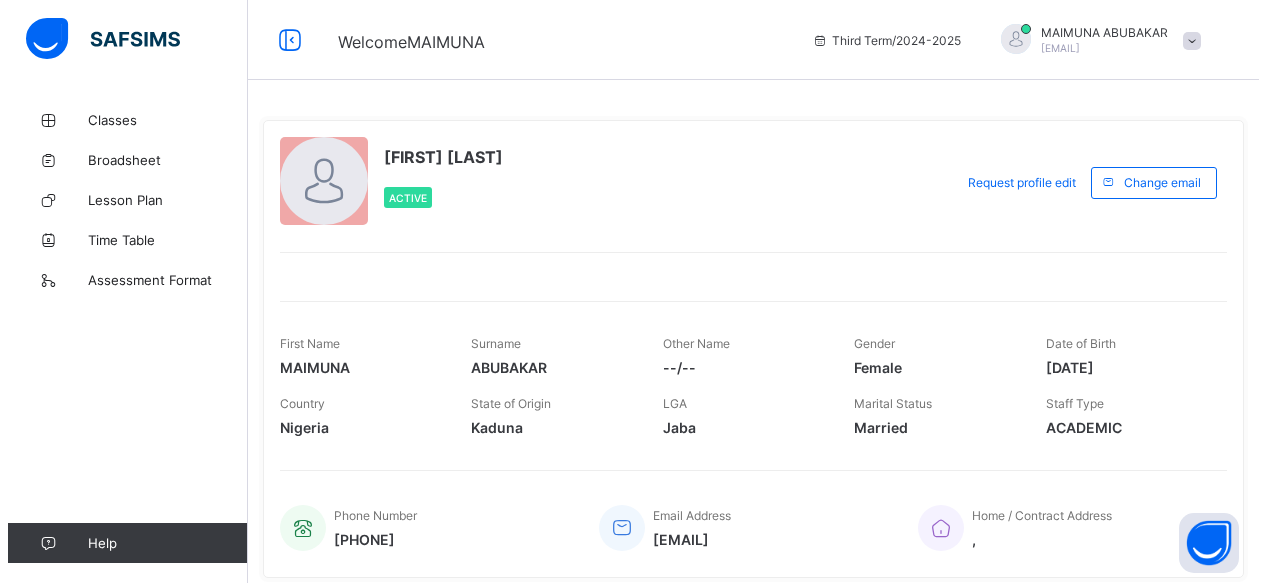 scroll, scrollTop: 0, scrollLeft: 0, axis: both 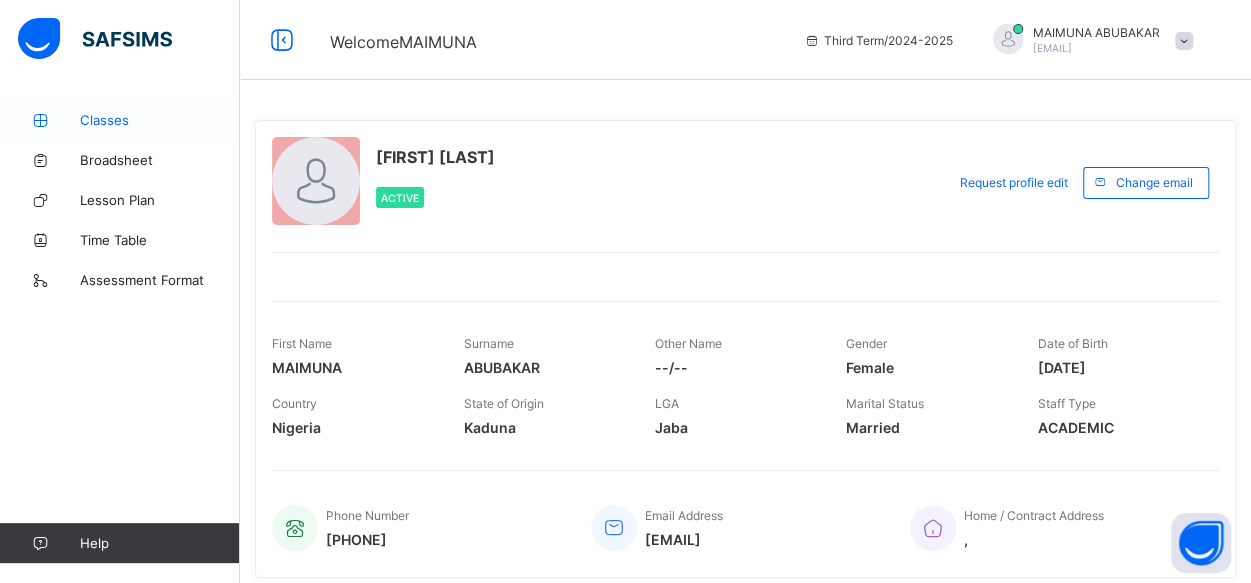 drag, startPoint x: 0, startPoint y: 0, endPoint x: 93, endPoint y: 119, distance: 151.0298 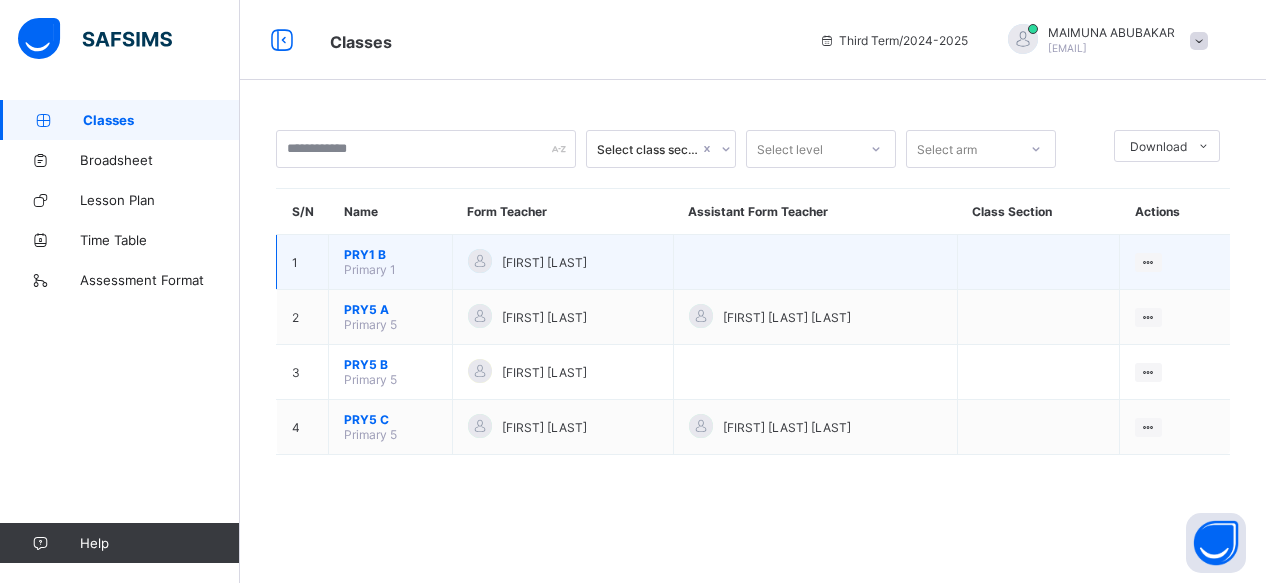 click on "[FIRST] [LAST]" at bounding box center [563, 262] 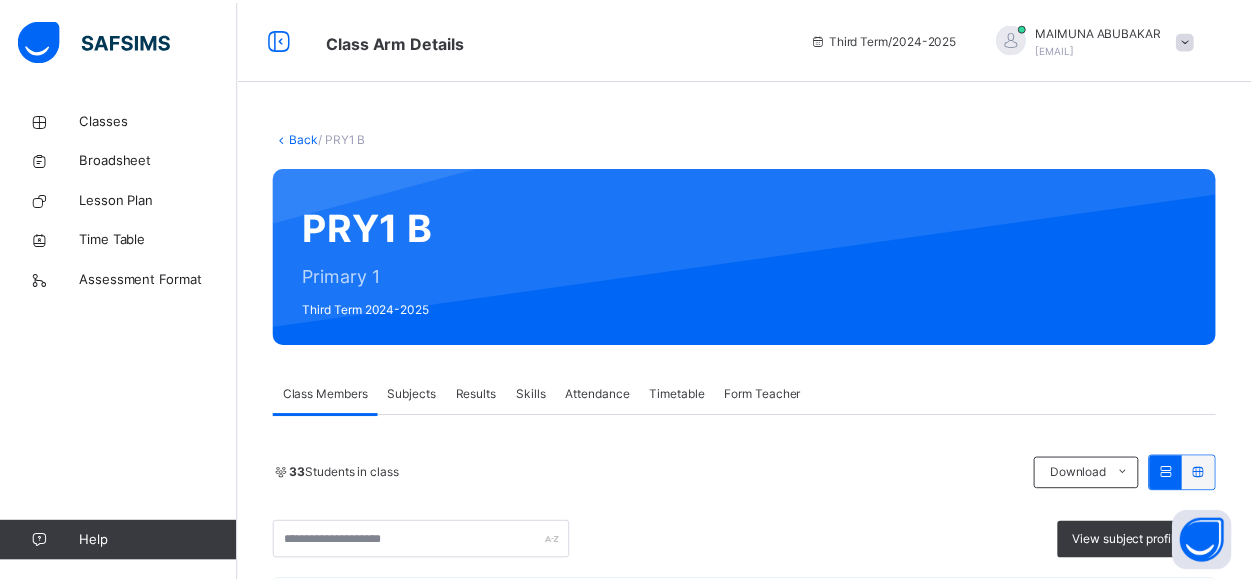 scroll, scrollTop: 262, scrollLeft: 0, axis: vertical 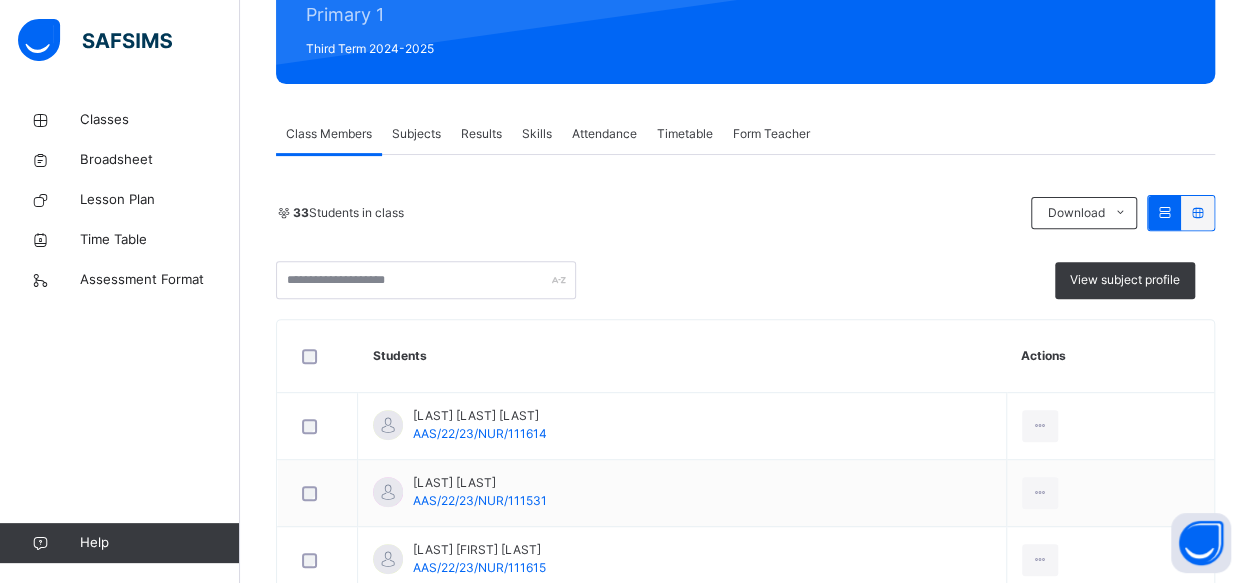 click on "Subjects" at bounding box center (416, 134) 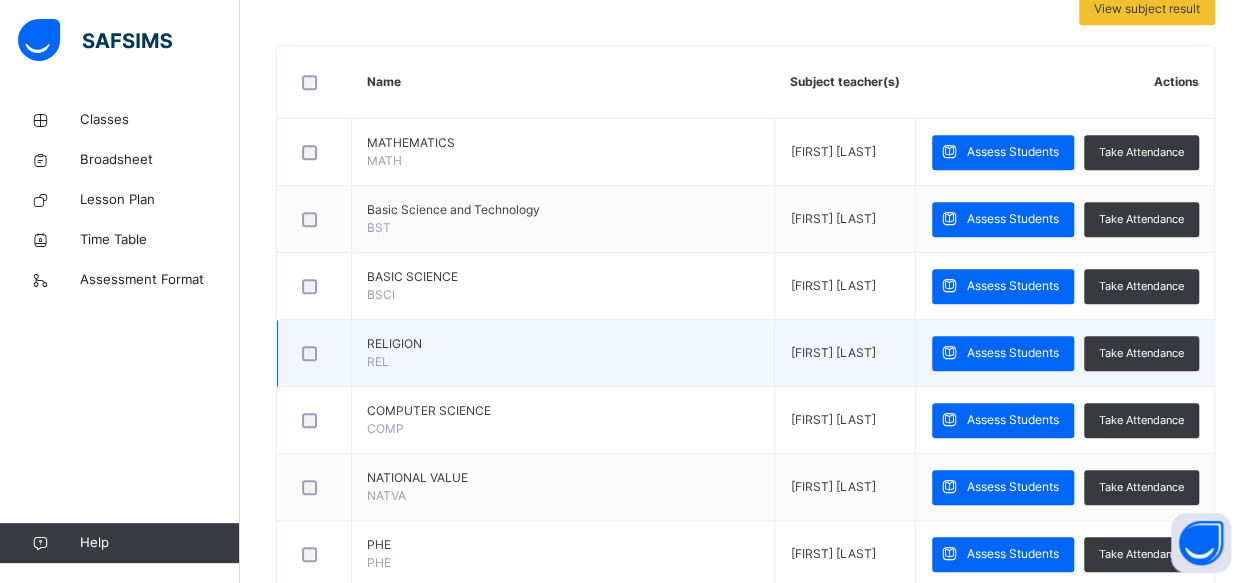 scroll, scrollTop: 455, scrollLeft: 0, axis: vertical 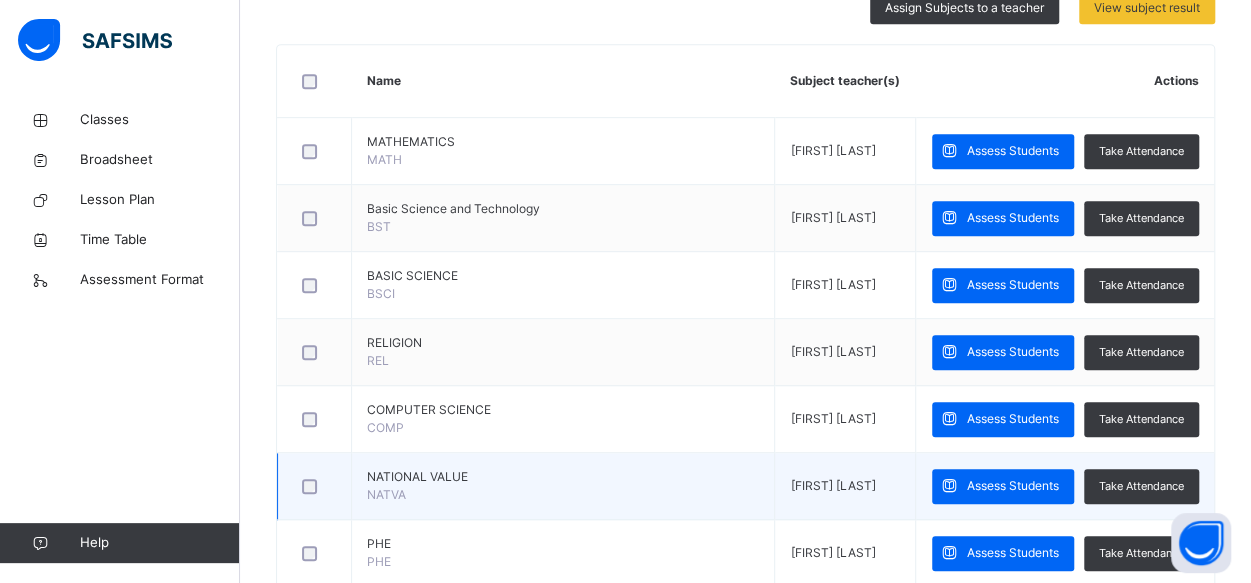 click on "[NATIONAL VALUE]   NATVA" at bounding box center [563, 486] 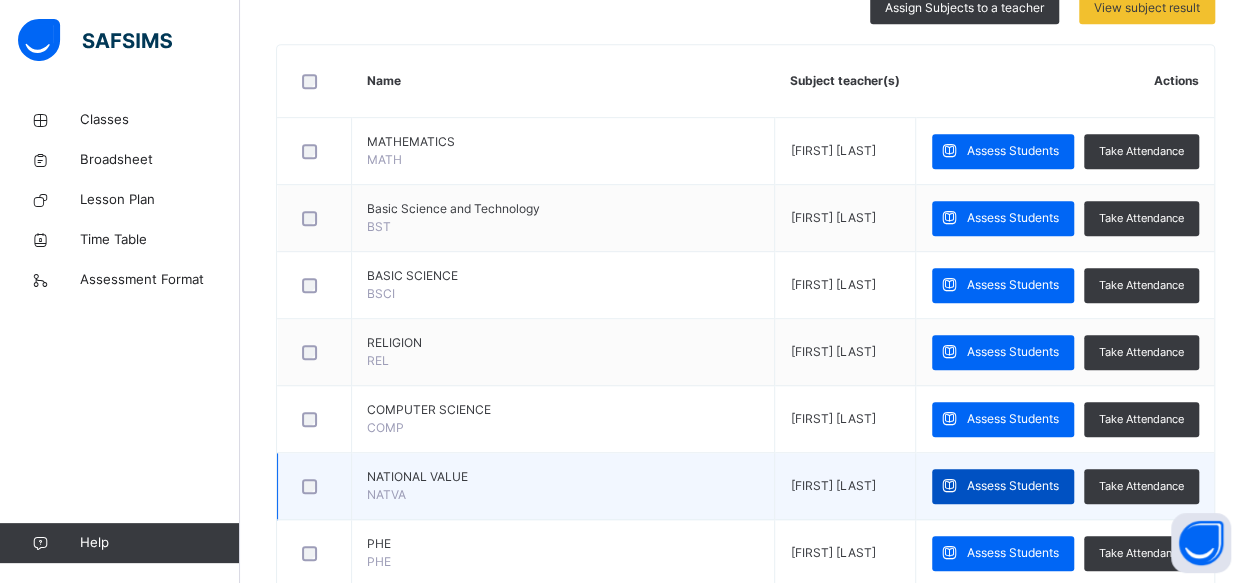 click on "Assess Students" at bounding box center (1013, 486) 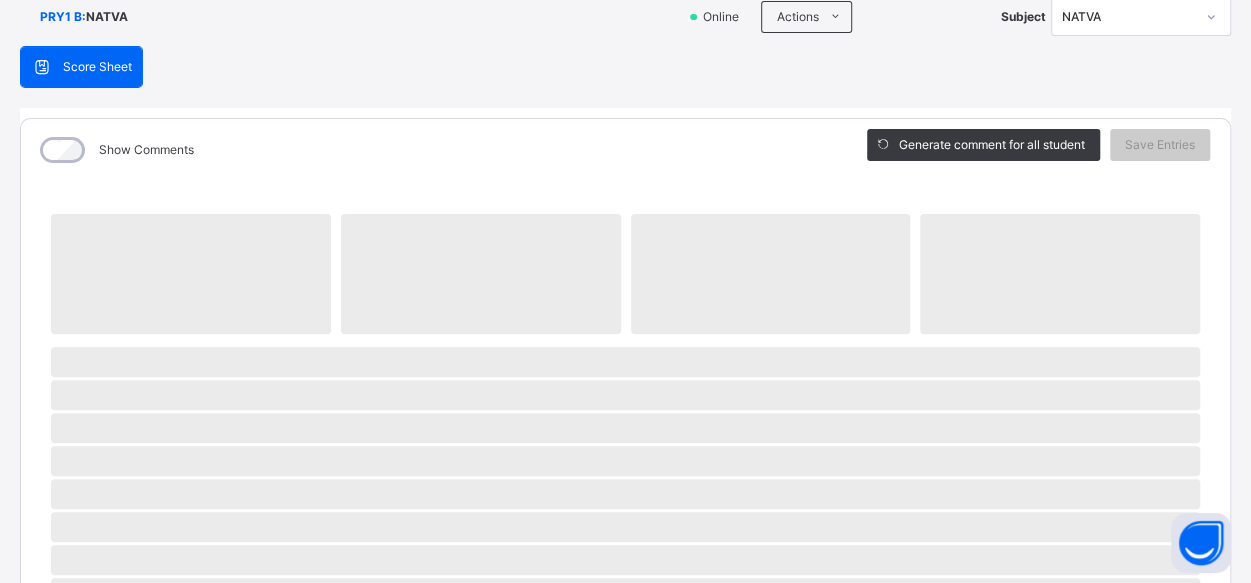 scroll, scrollTop: 167, scrollLeft: 0, axis: vertical 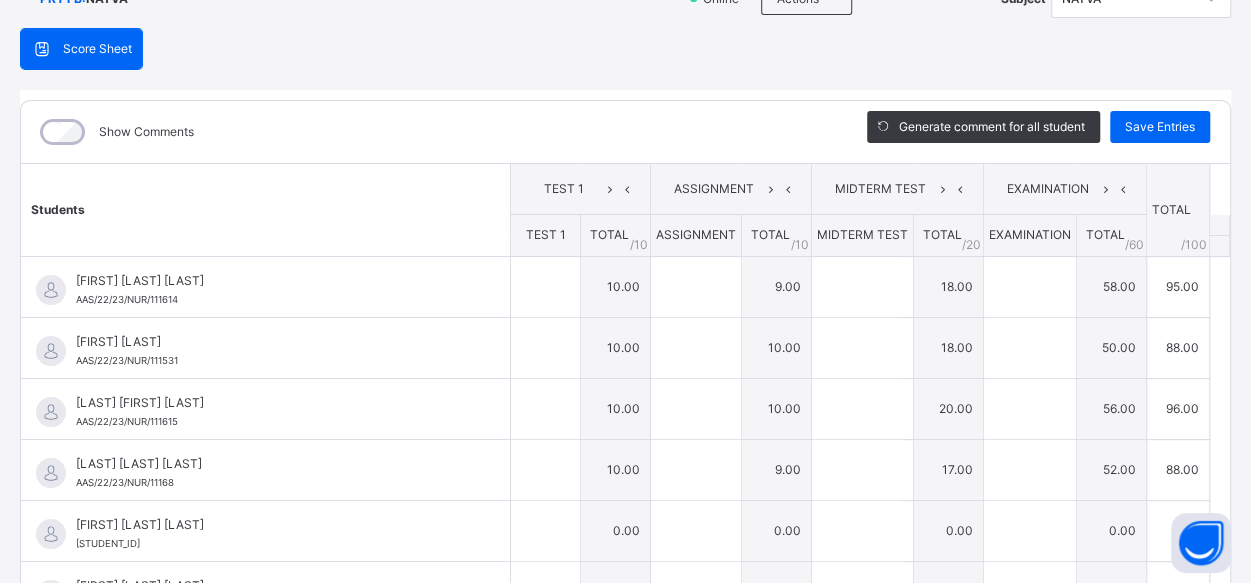 type on "**" 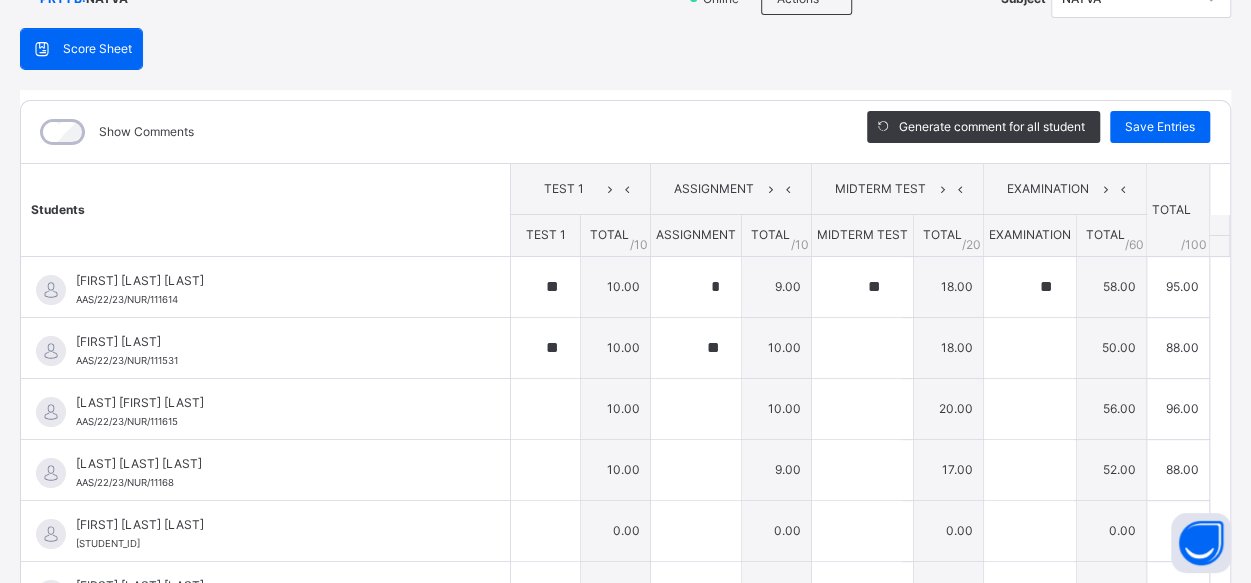 type on "**" 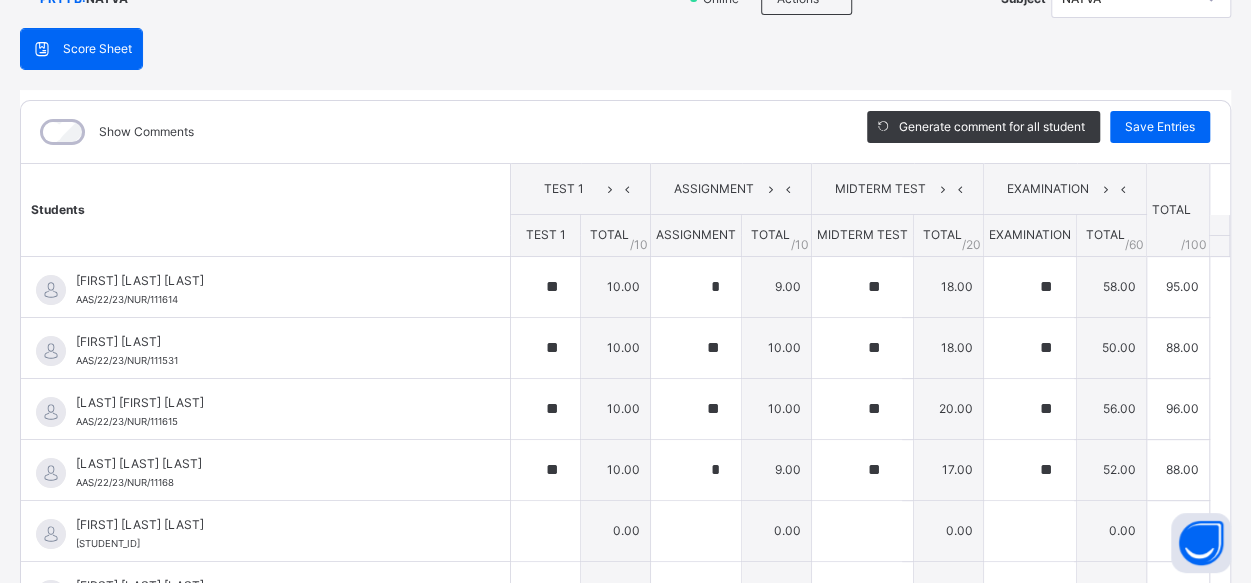 type on "**" 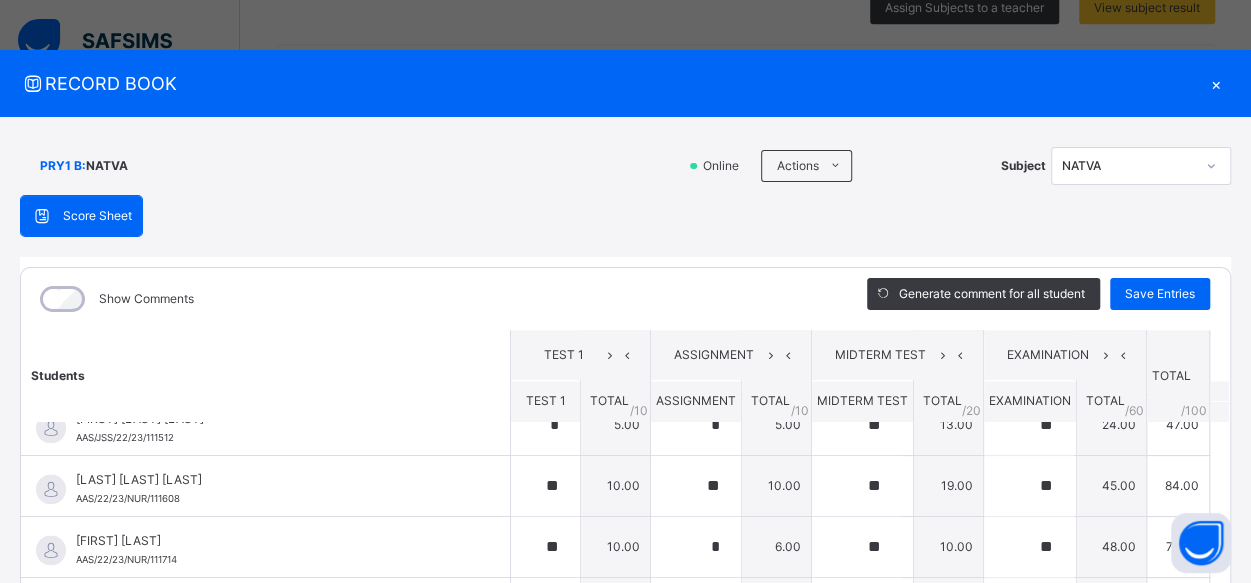 scroll, scrollTop: 1594, scrollLeft: 0, axis: vertical 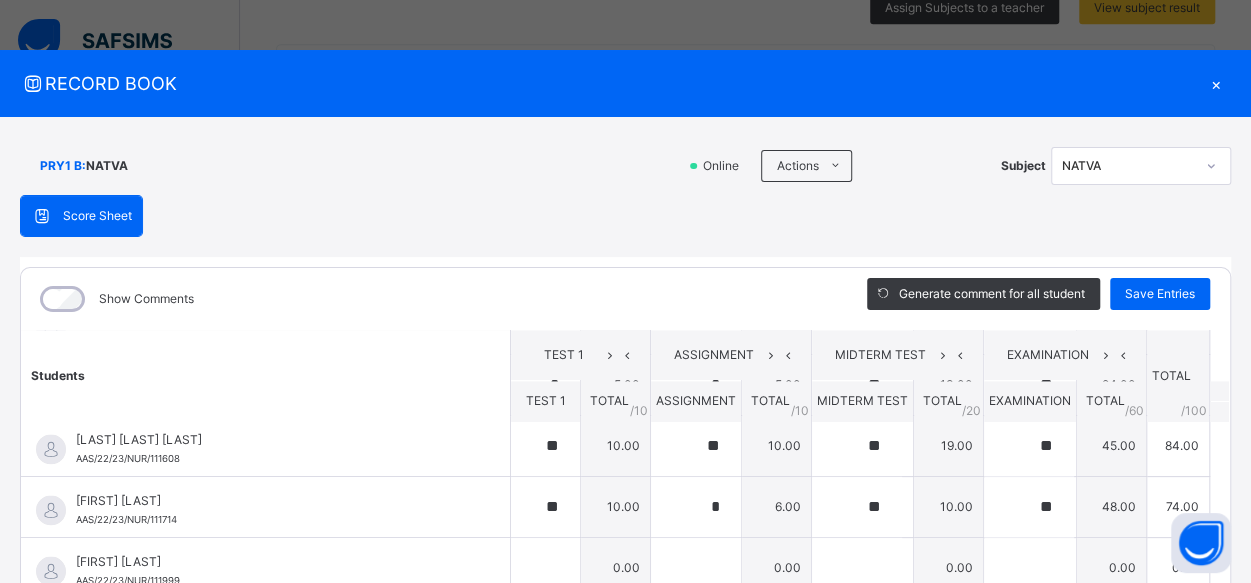 click on "PRY1   B :   NATVA" at bounding box center (347, 166) 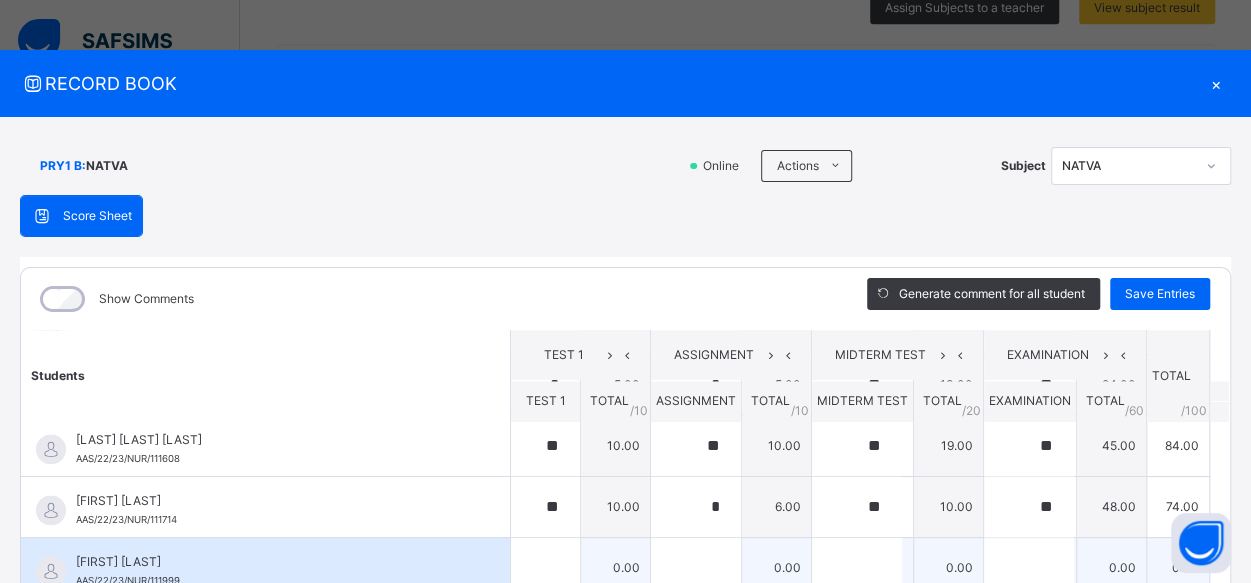 scroll, scrollTop: 1581, scrollLeft: 0, axis: vertical 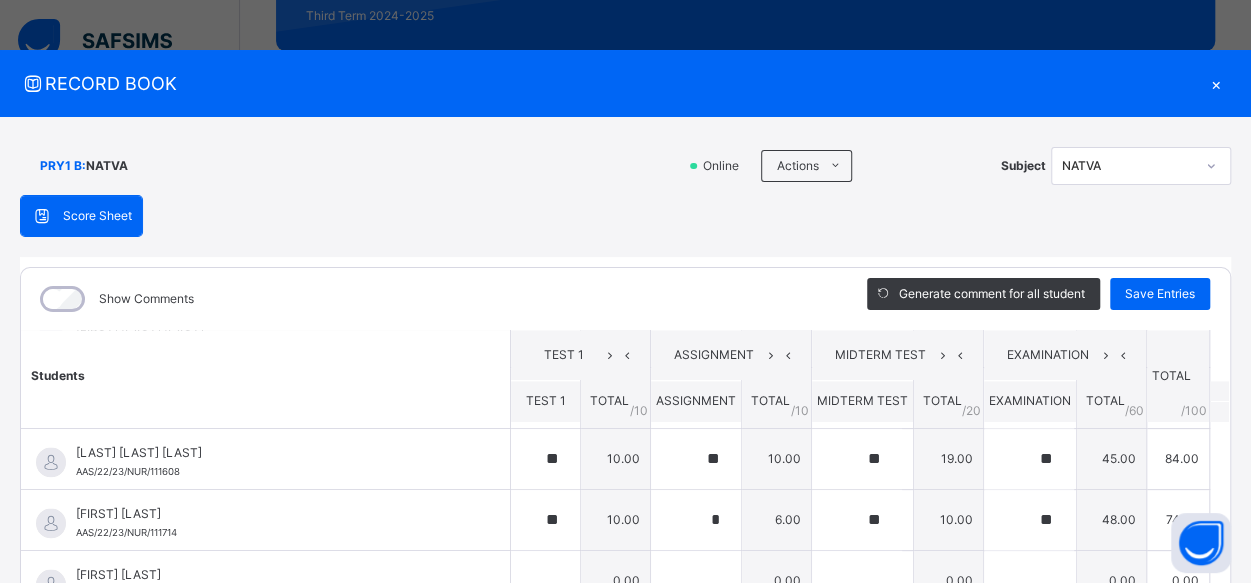 click on "×" at bounding box center (1216, 83) 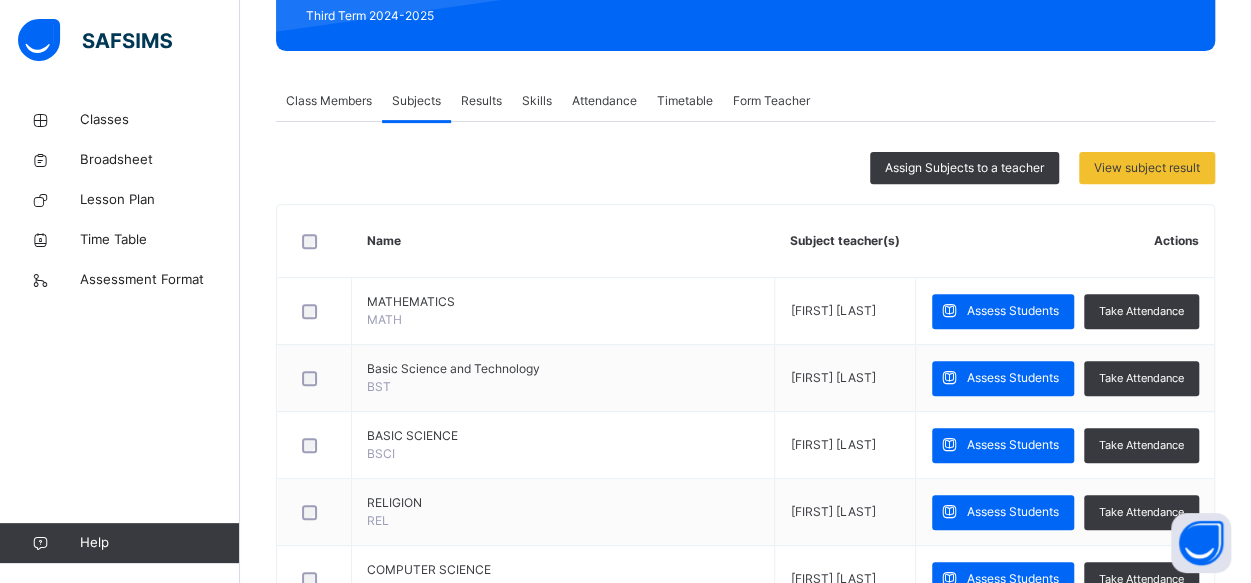 click on "Class Members Subjects Results Skills Attendance Timetable Form Teacher" at bounding box center (745, 101) 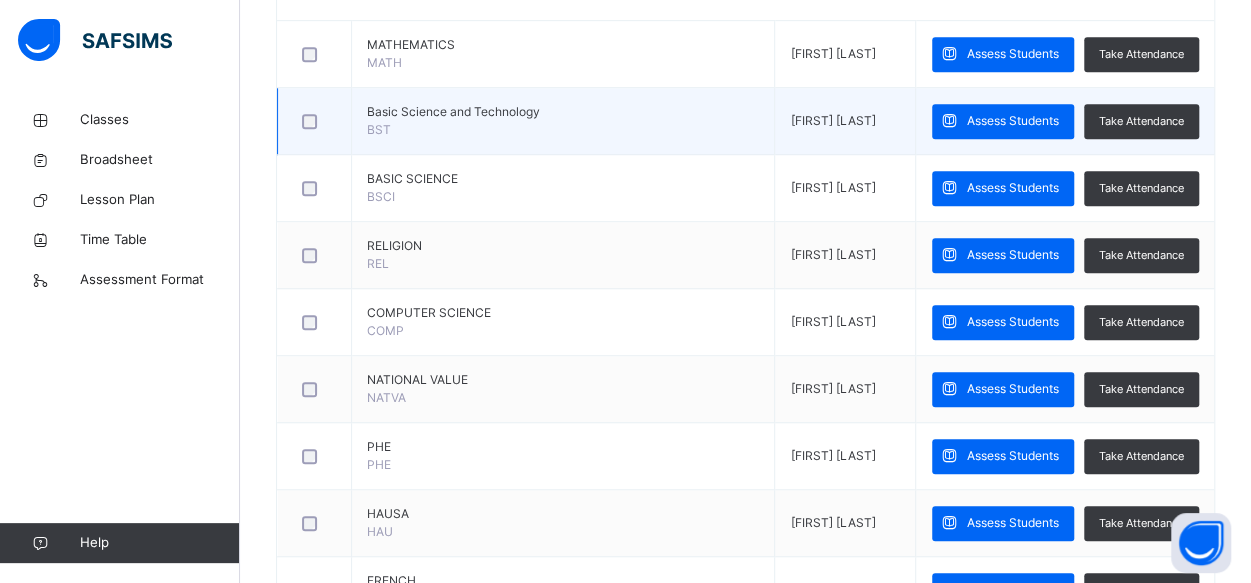scroll, scrollTop: 617, scrollLeft: 0, axis: vertical 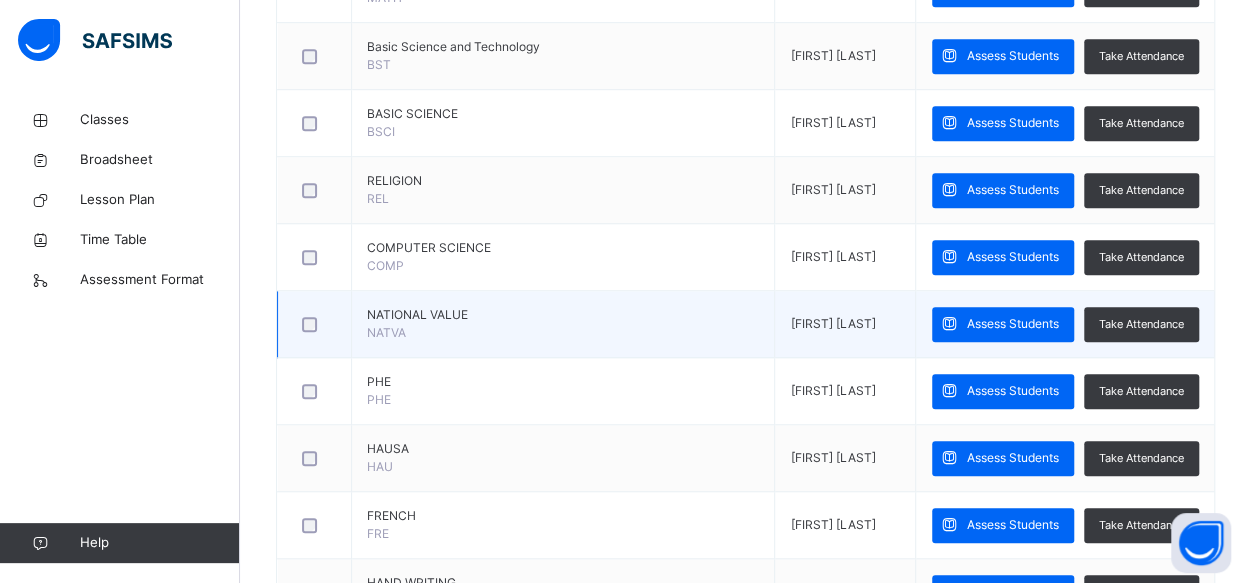 click on "[NATIONAL VALUE]   NATVA" at bounding box center (563, 324) 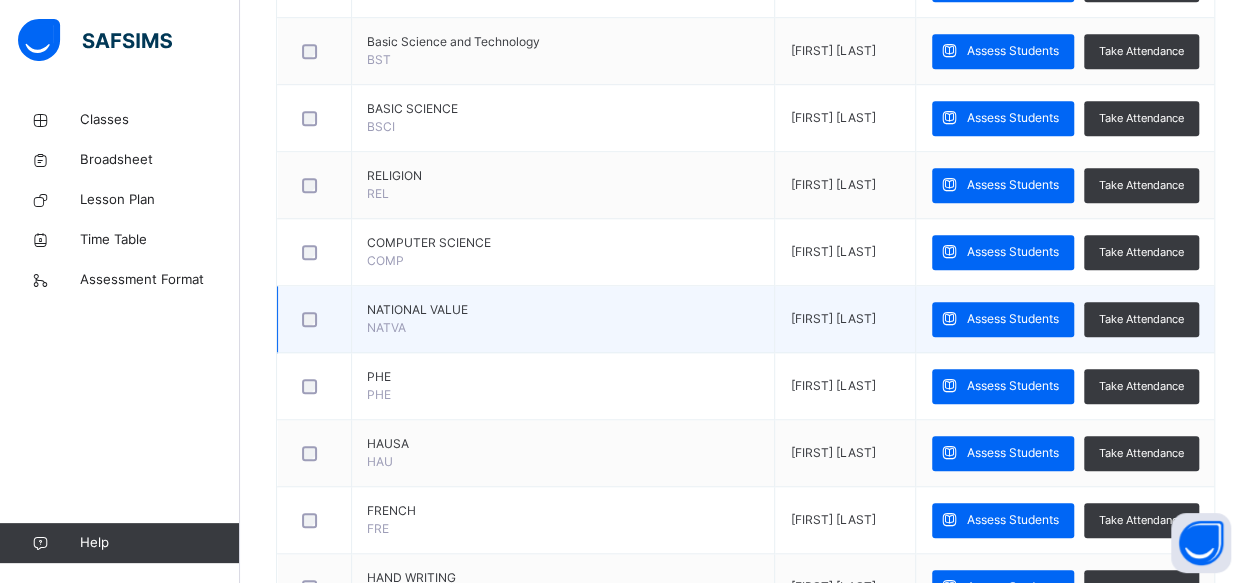 scroll, scrollTop: 621, scrollLeft: 0, axis: vertical 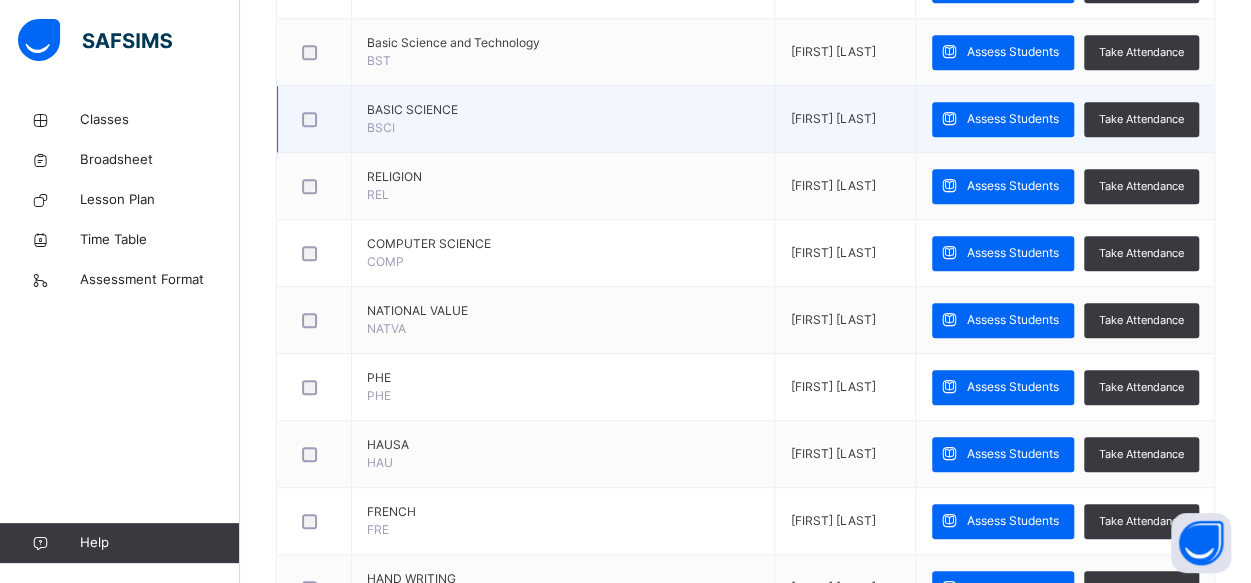click at bounding box center (314, 119) 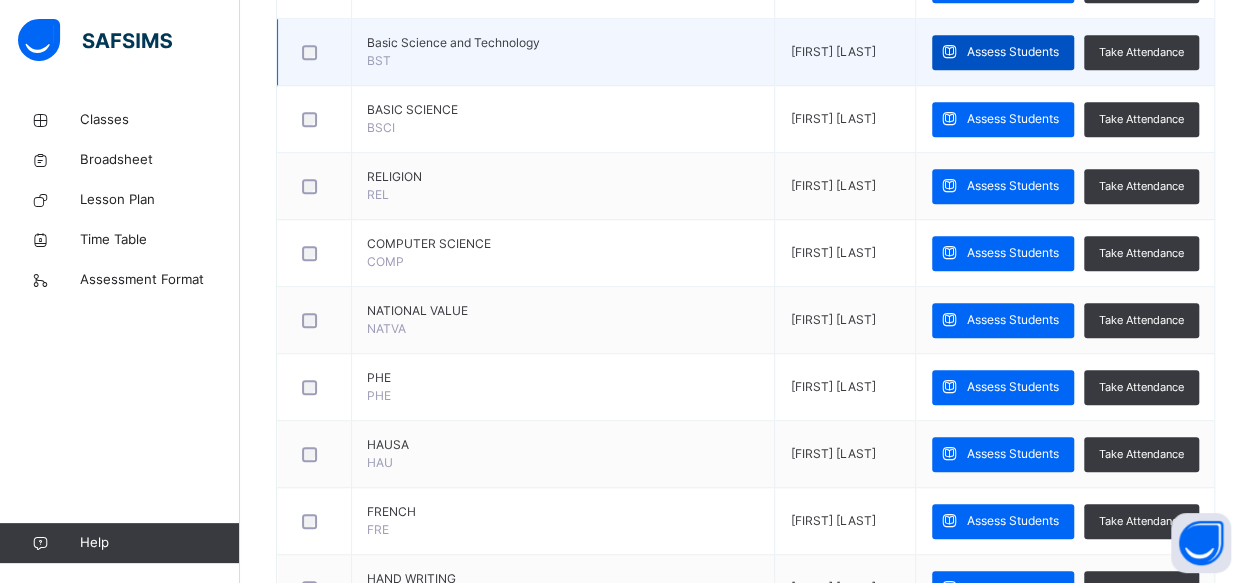 click on "Assess Students" at bounding box center [1013, 52] 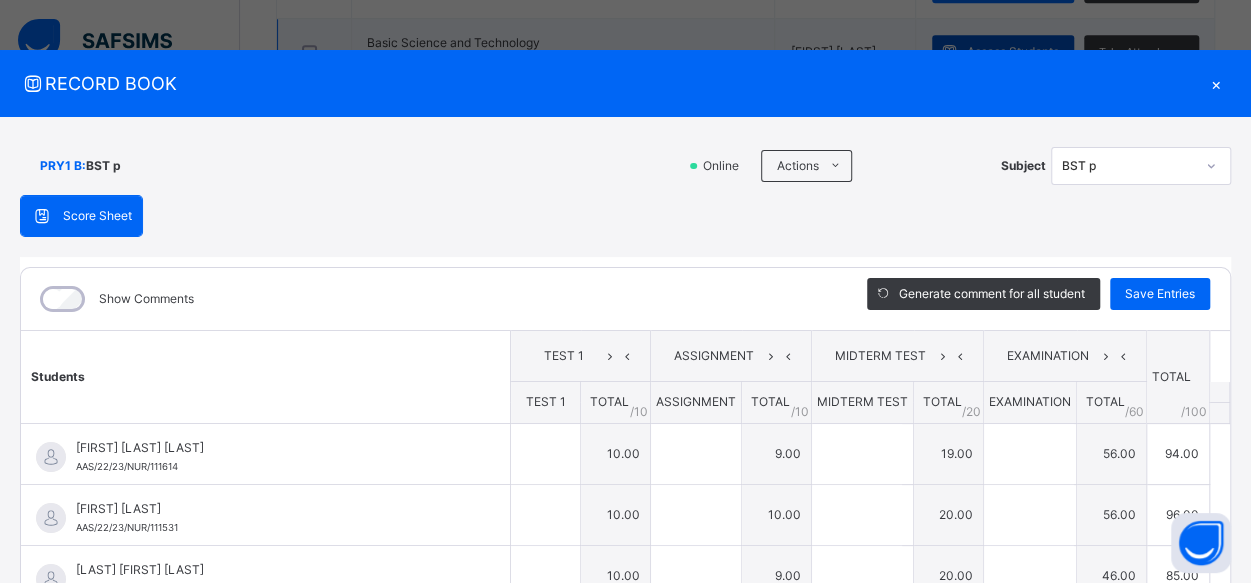 type on "**" 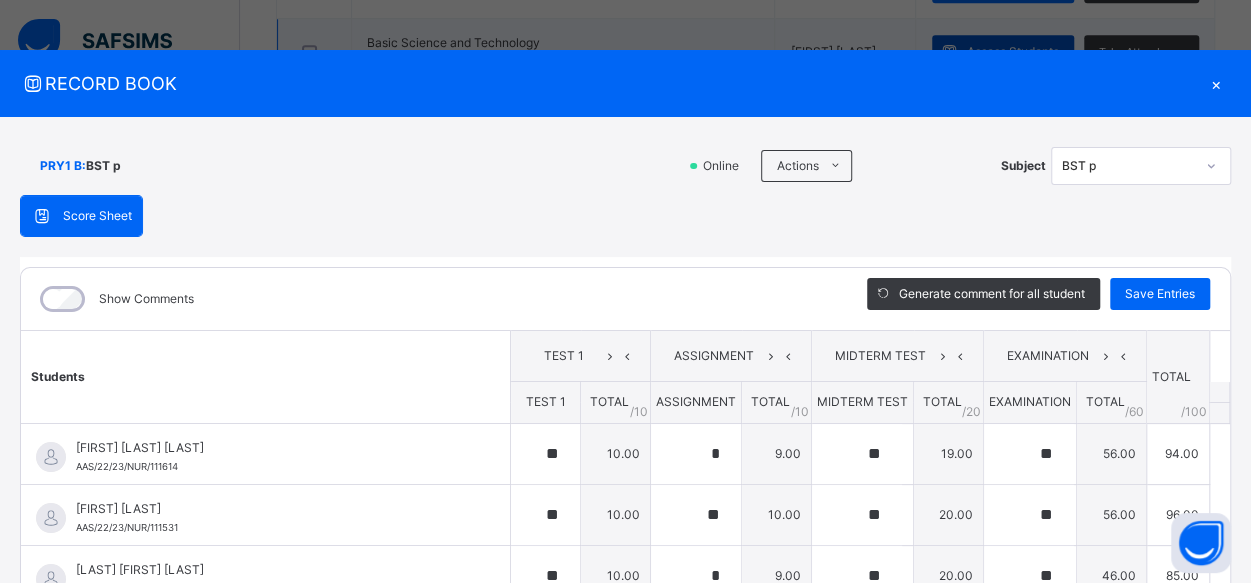 type on "**" 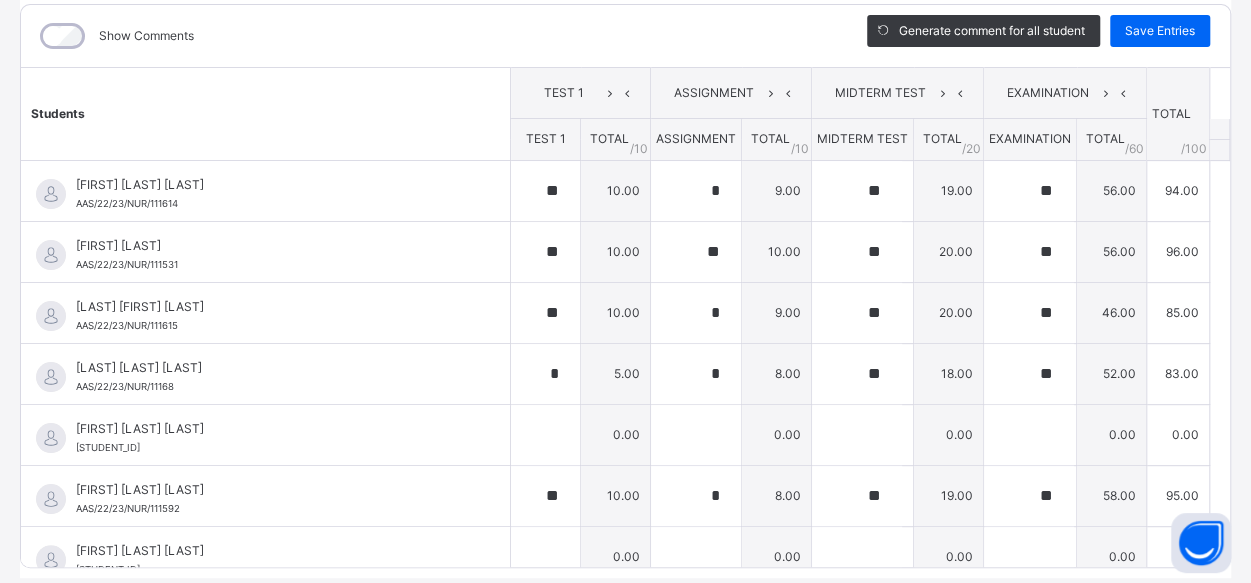 scroll, scrollTop: 326, scrollLeft: 0, axis: vertical 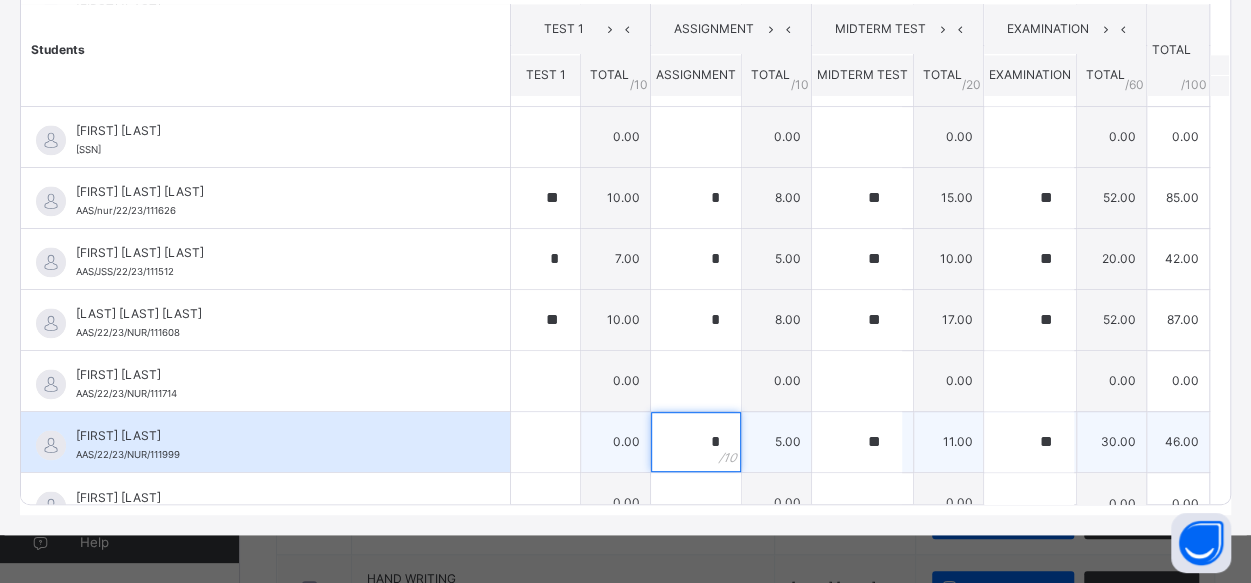 click on "*" at bounding box center (696, 442) 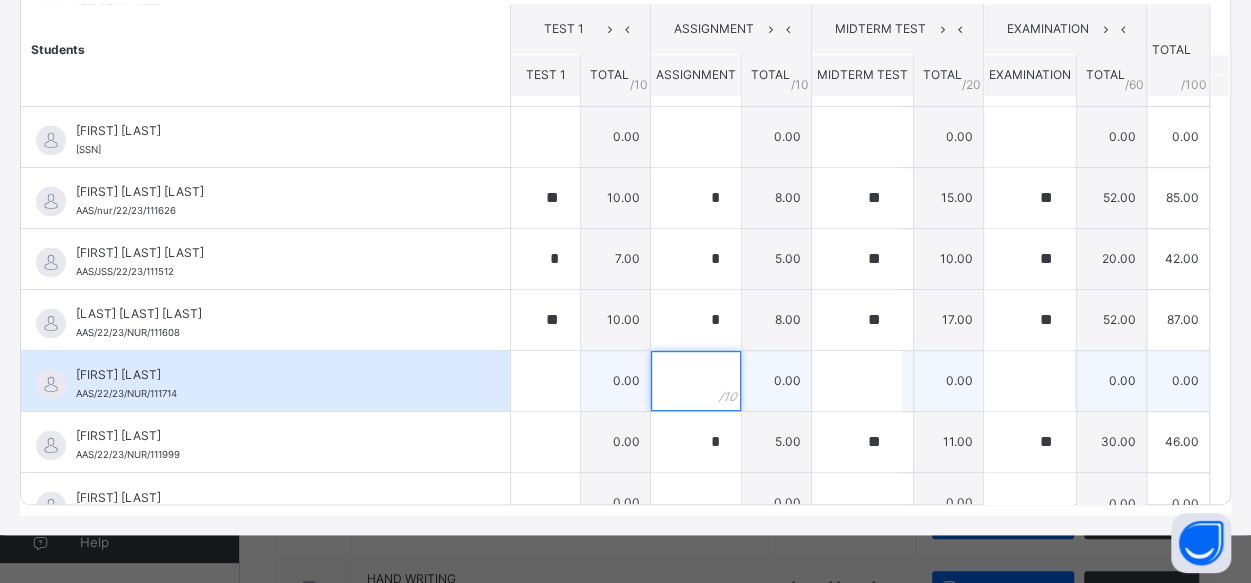 click at bounding box center [696, 381] 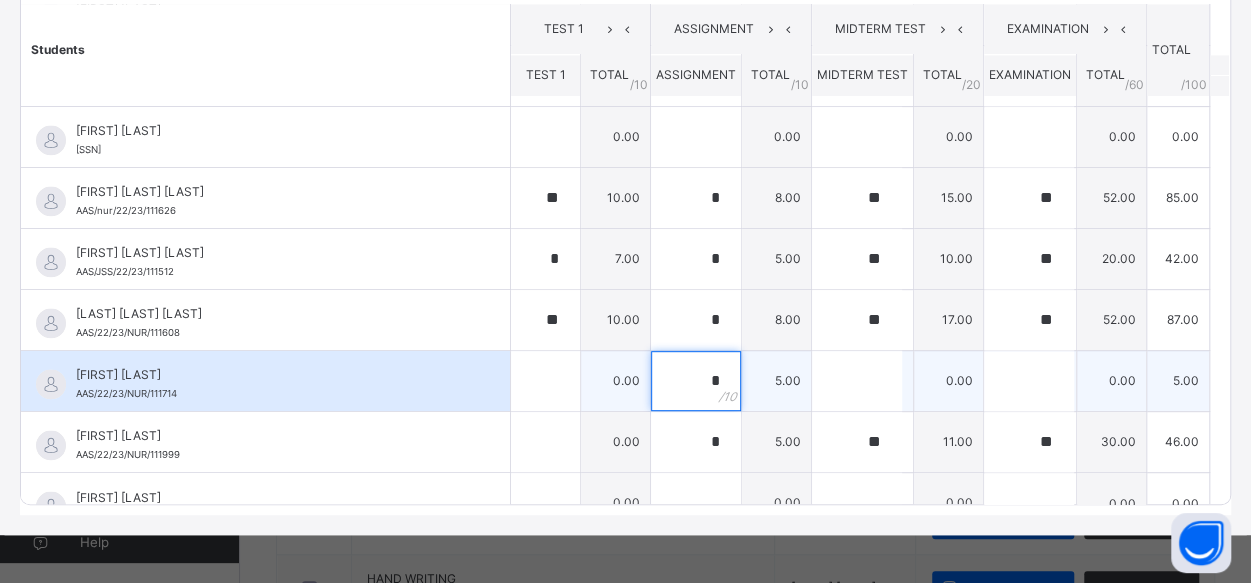type on "*" 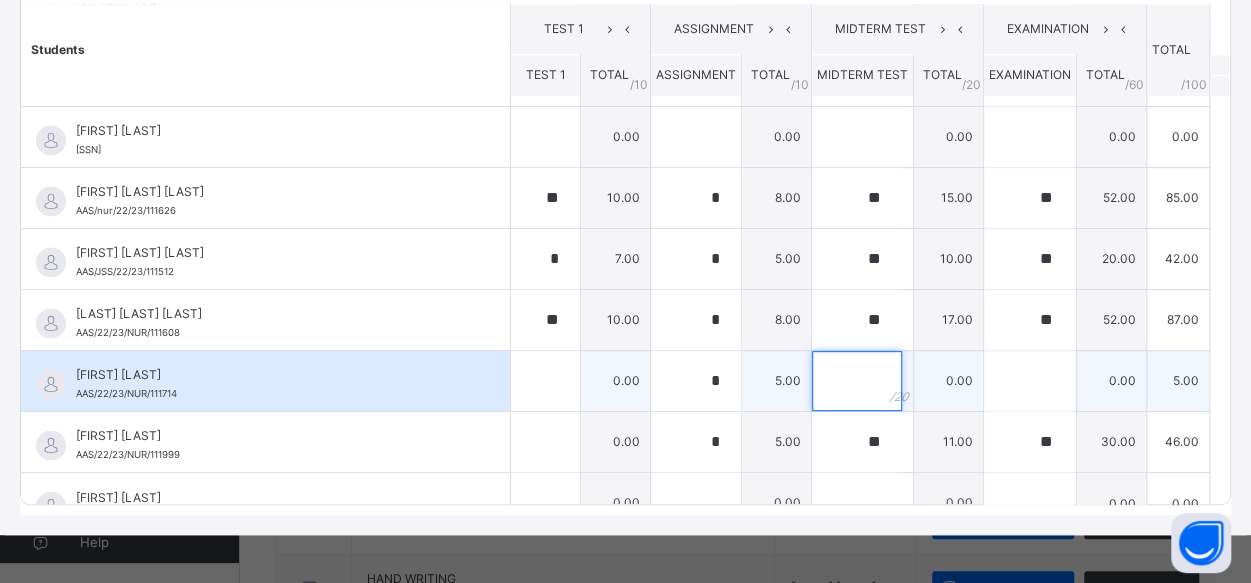 click at bounding box center (857, 381) 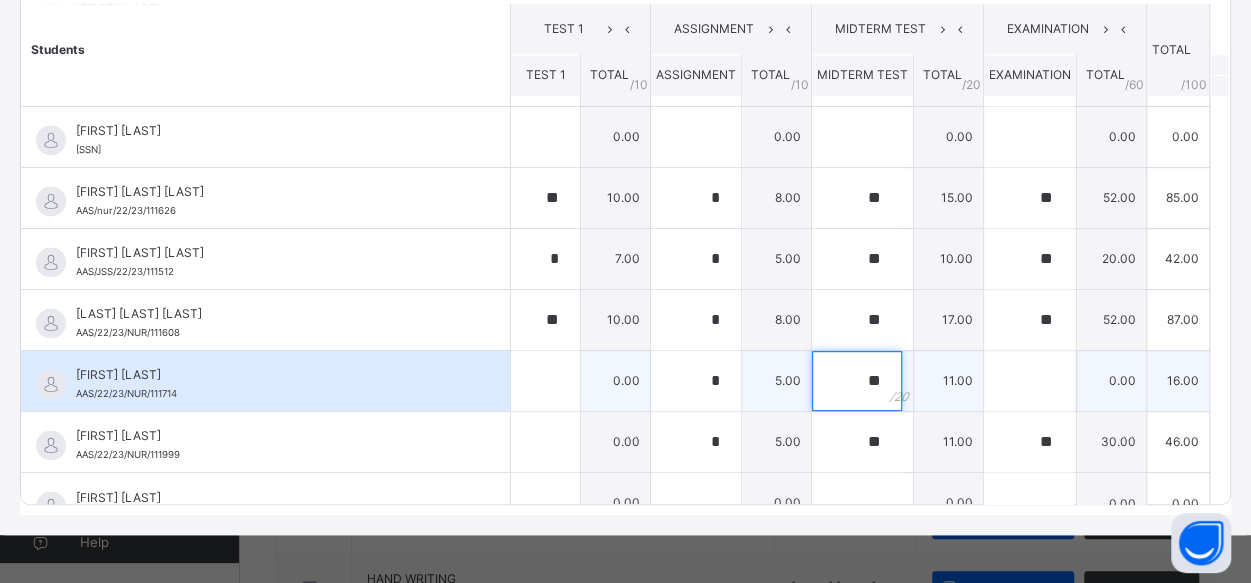 type on "**" 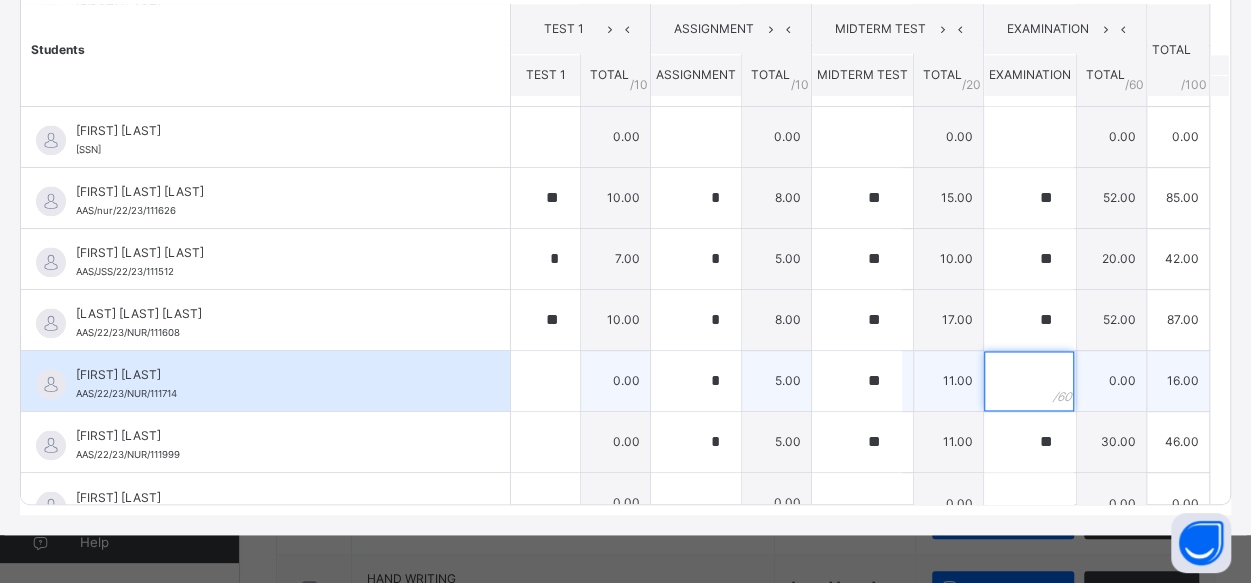 click at bounding box center (1029, 381) 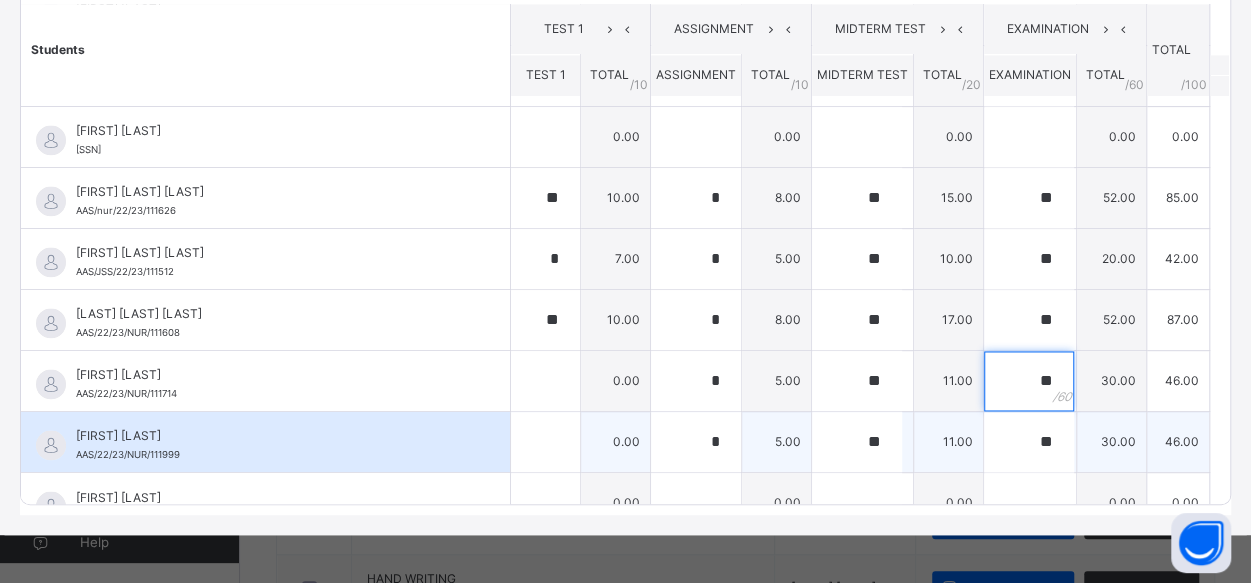type on "**" 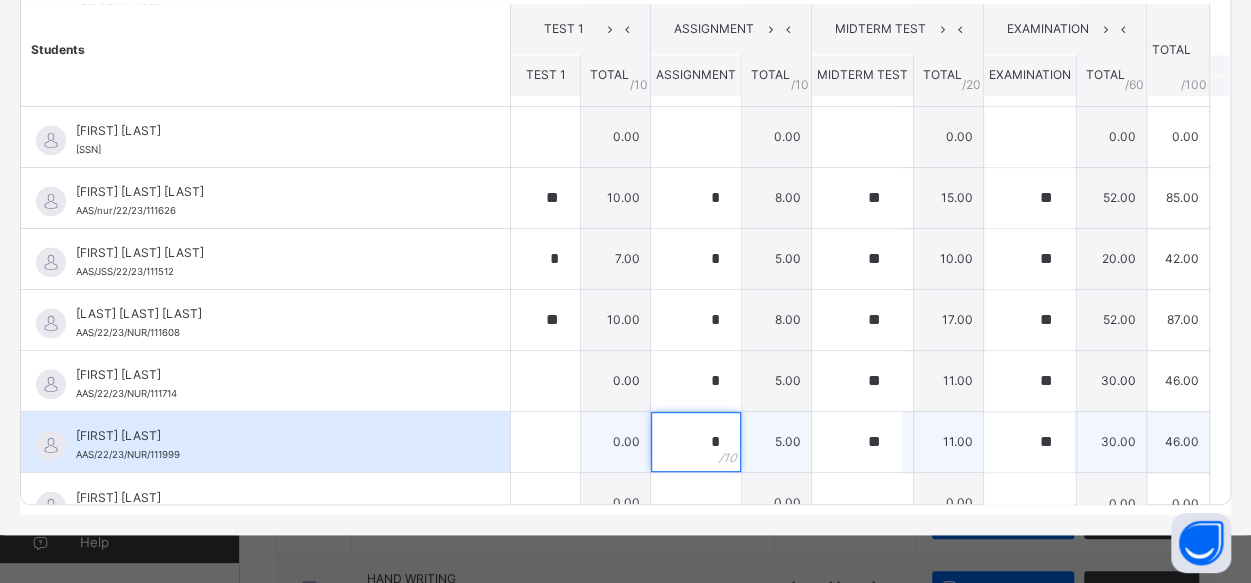 click on "*" at bounding box center [696, 442] 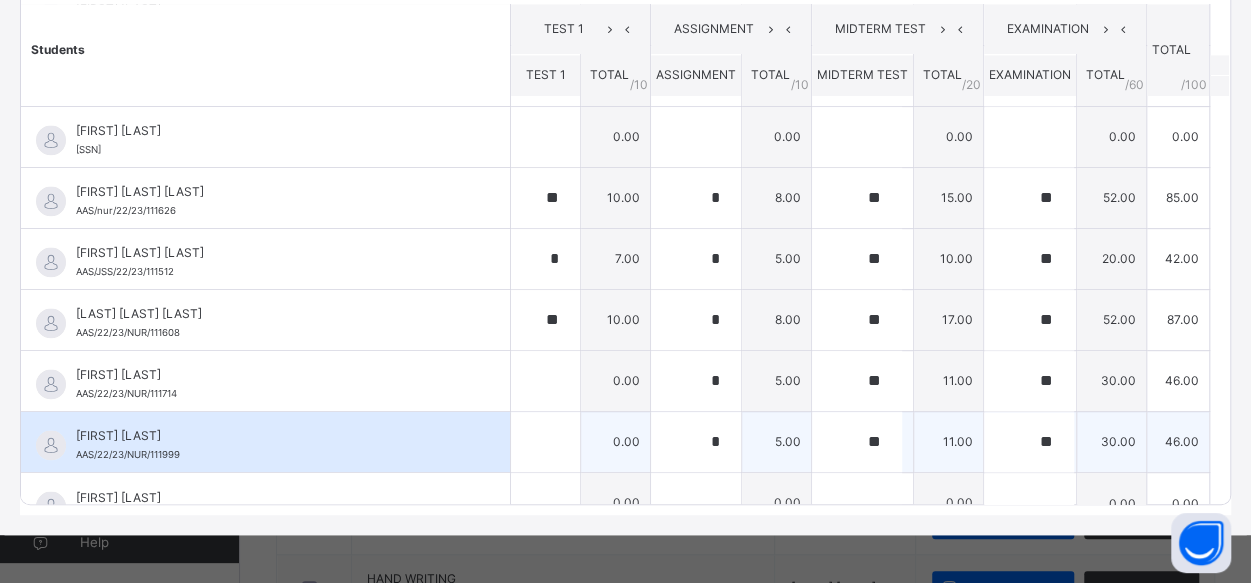 click on "*" at bounding box center (696, 442) 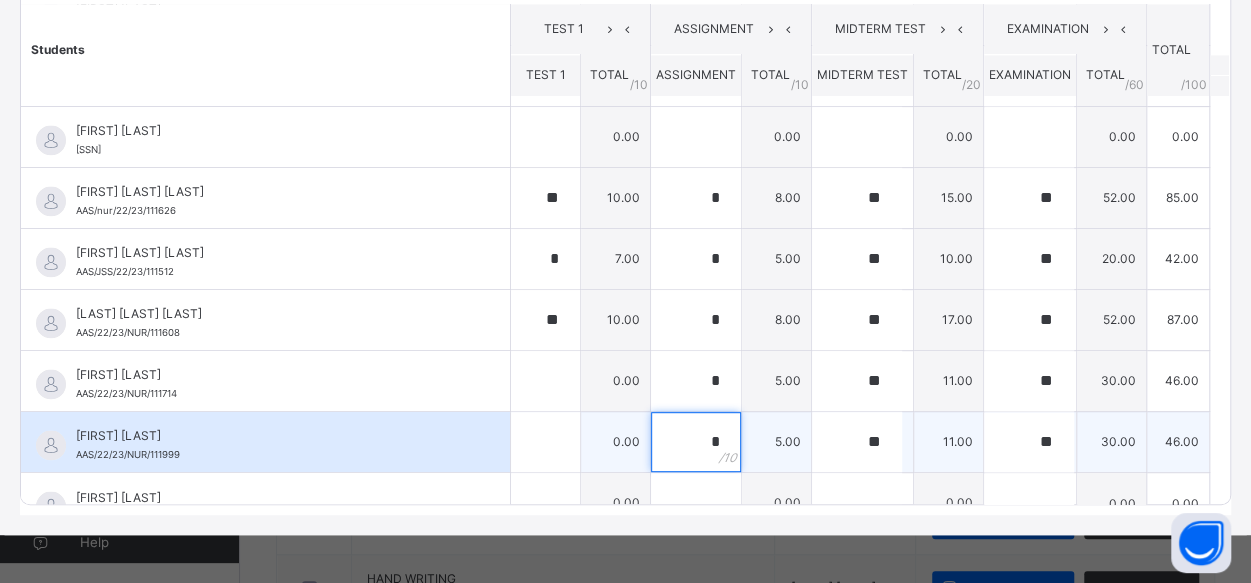 click on "*" at bounding box center [696, 442] 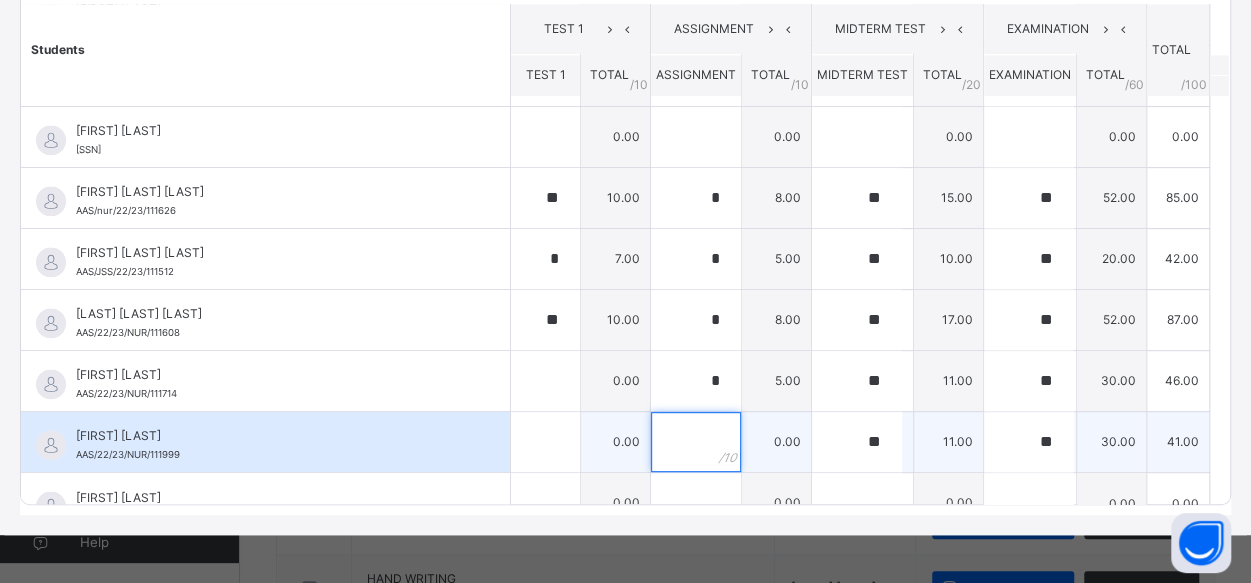 type 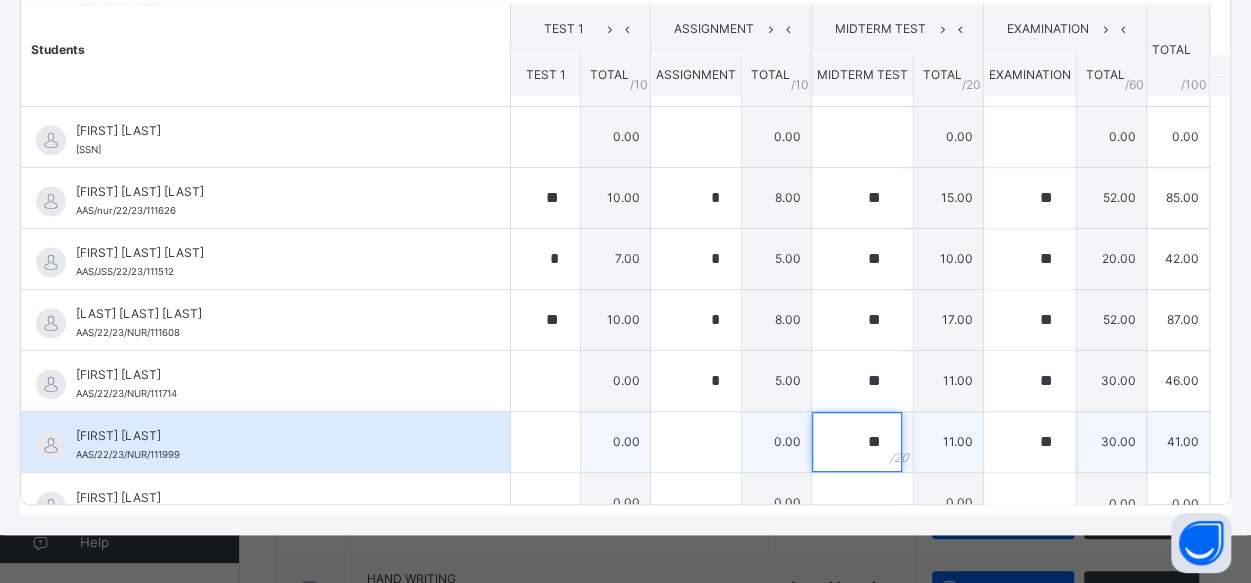click on "**" at bounding box center (857, 442) 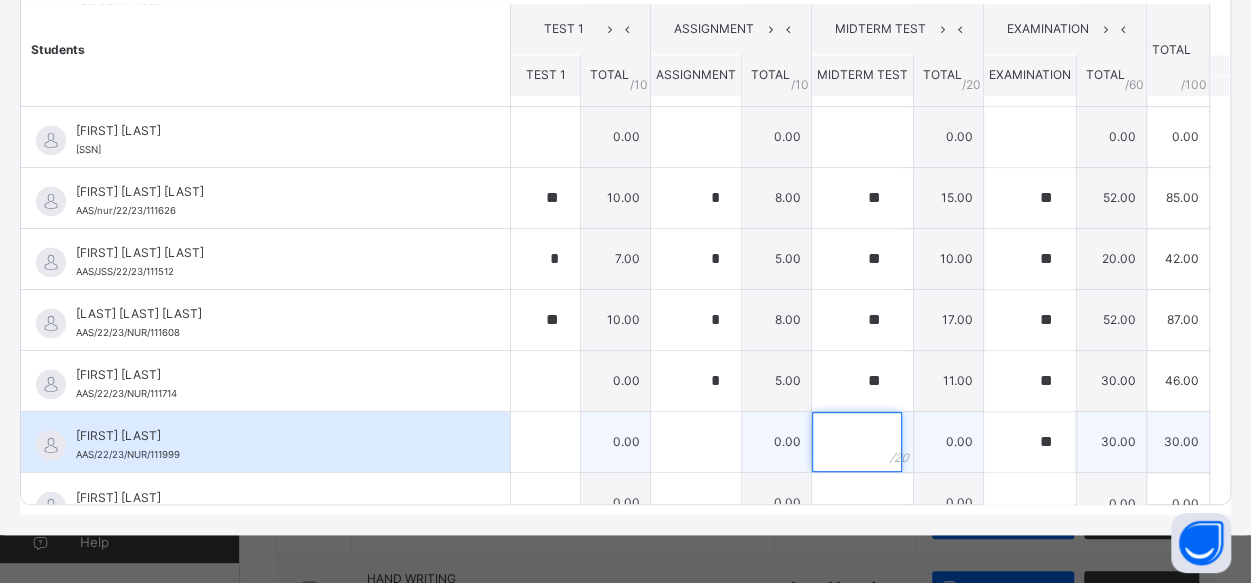 type 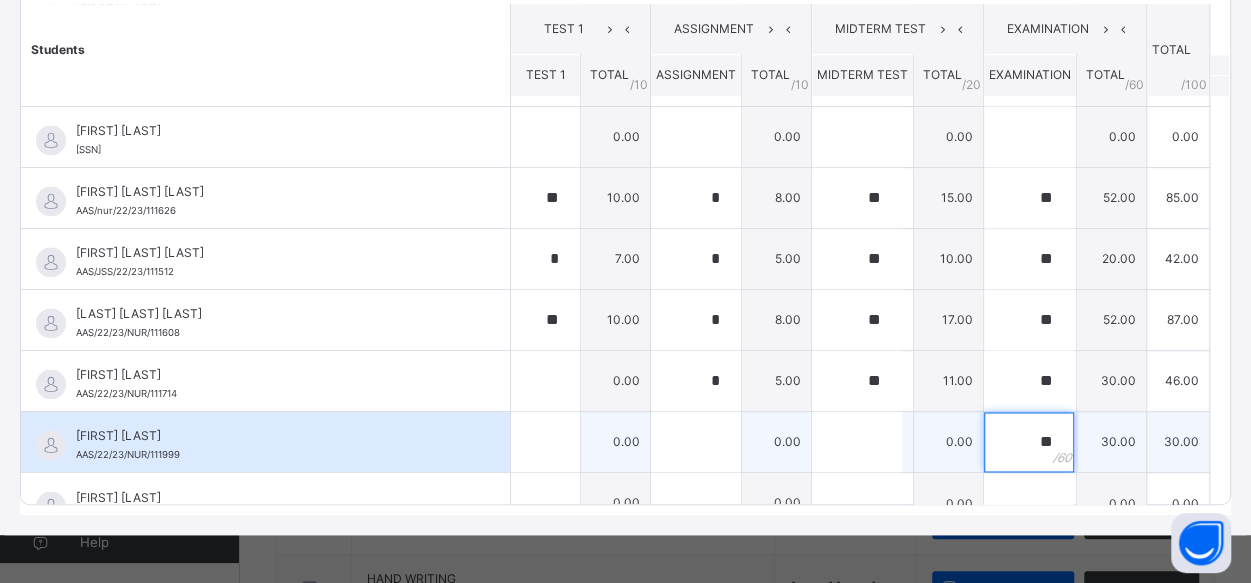 click on "**" at bounding box center (1030, 442) 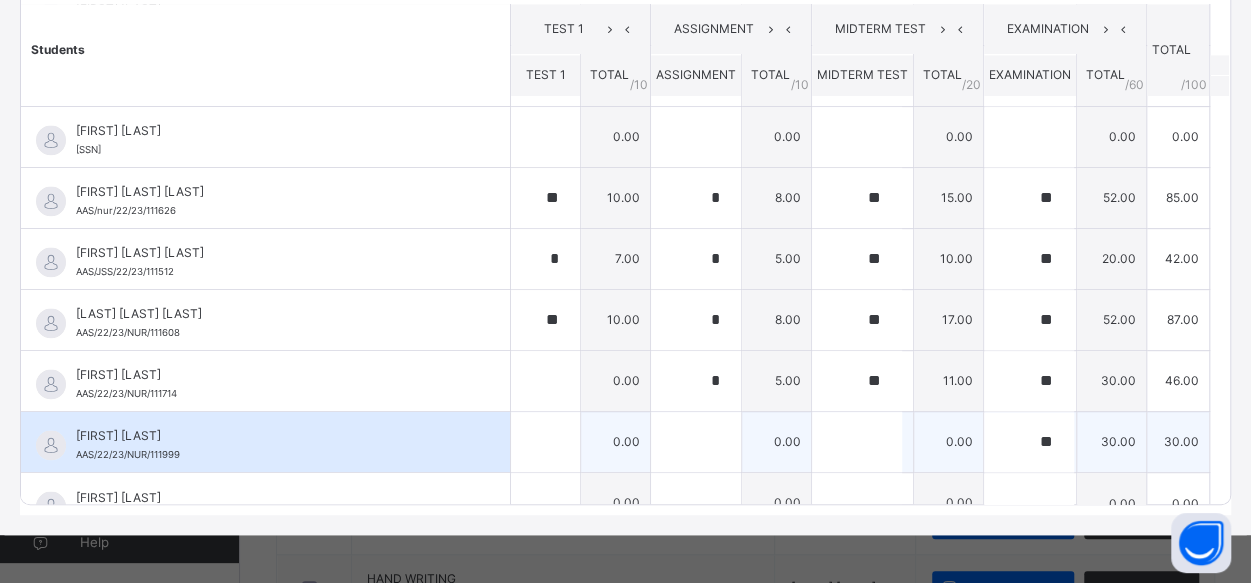 click on "**" at bounding box center [1030, 442] 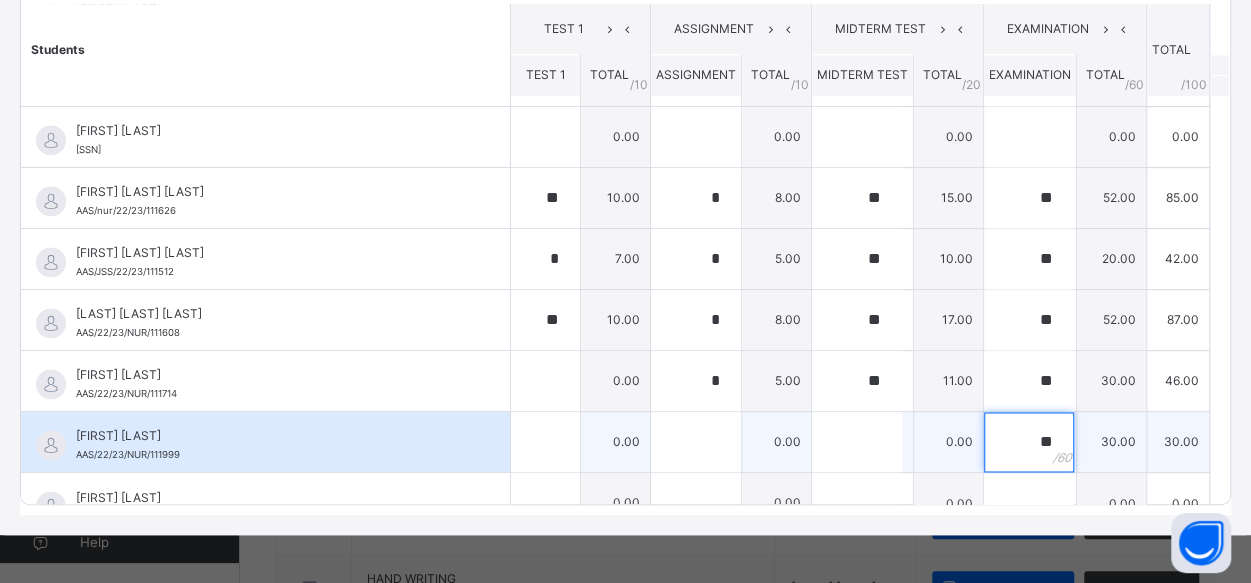 click on "**" at bounding box center [1030, 442] 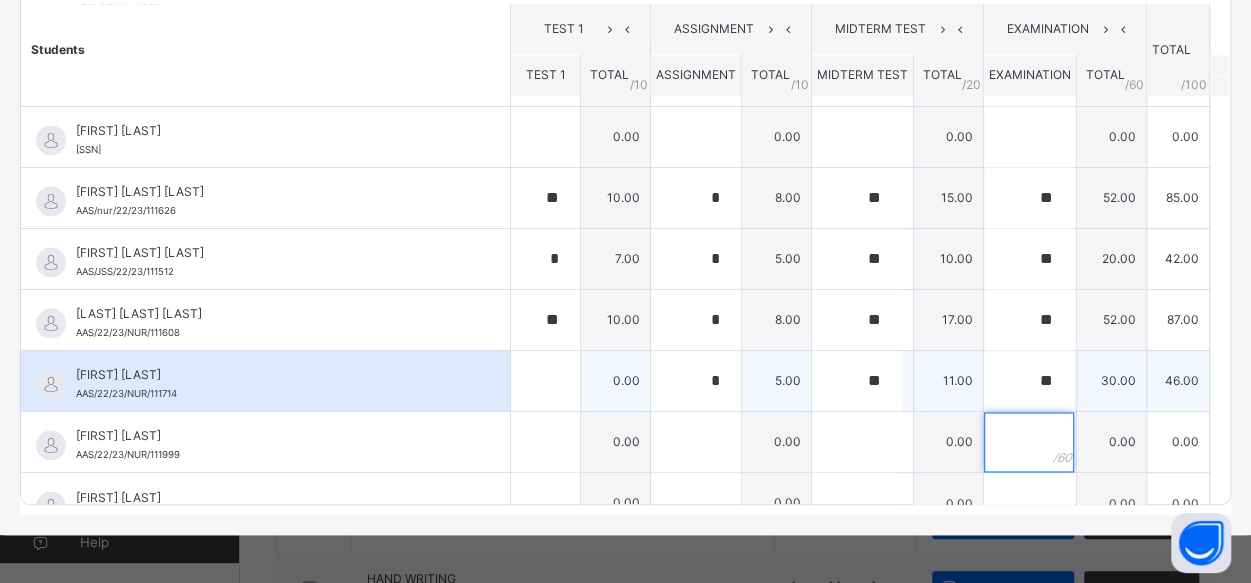 type 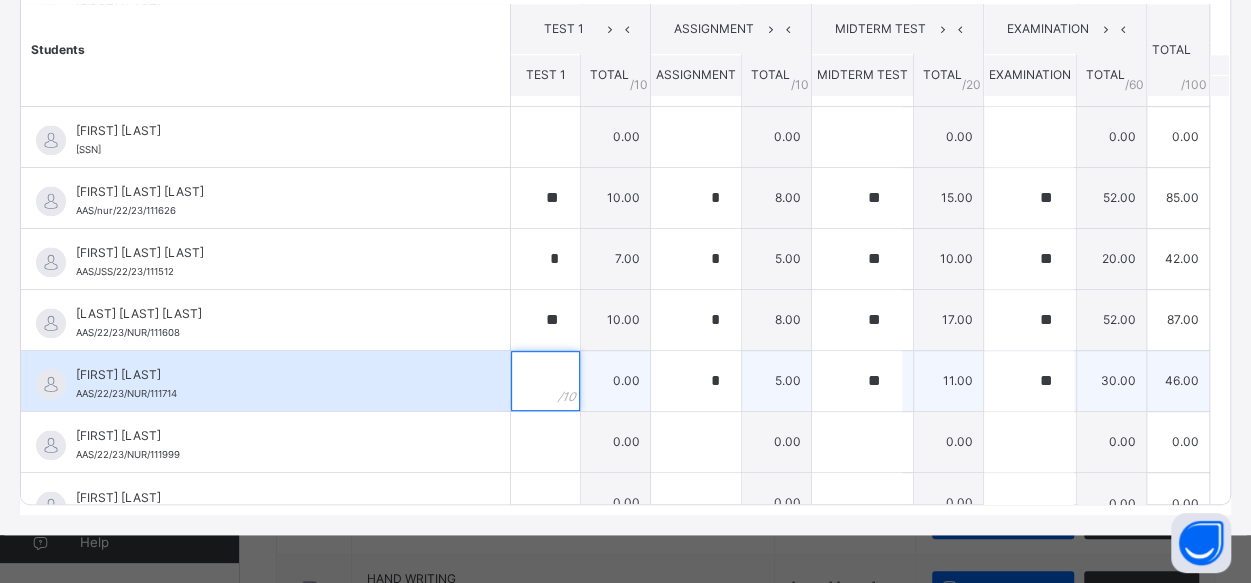 click at bounding box center (545, 381) 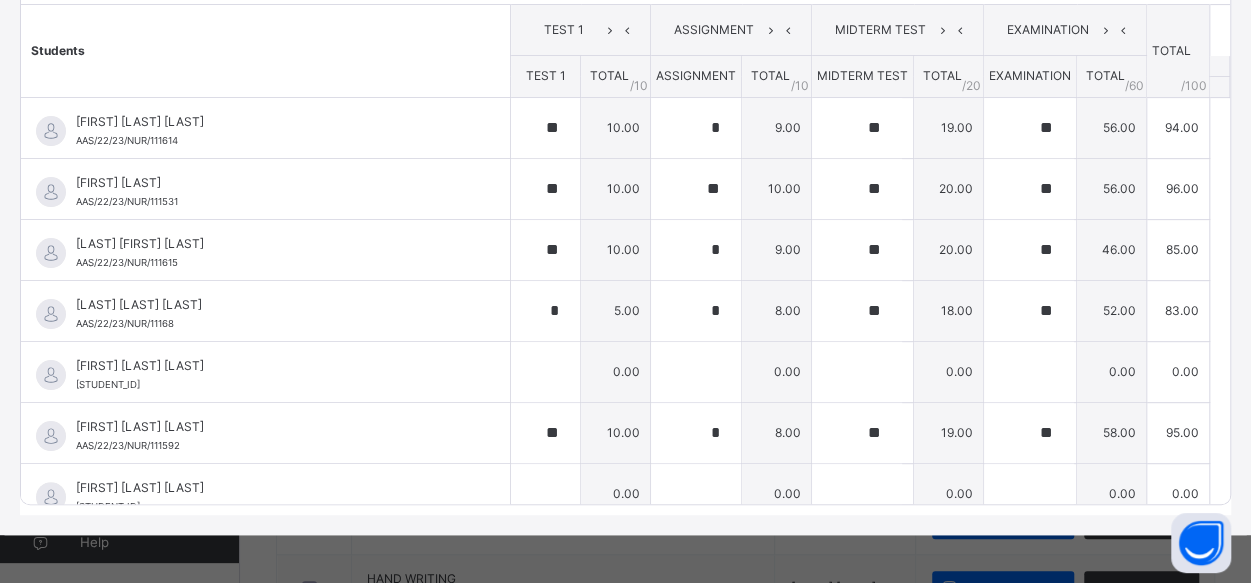 scroll, scrollTop: 0, scrollLeft: 0, axis: both 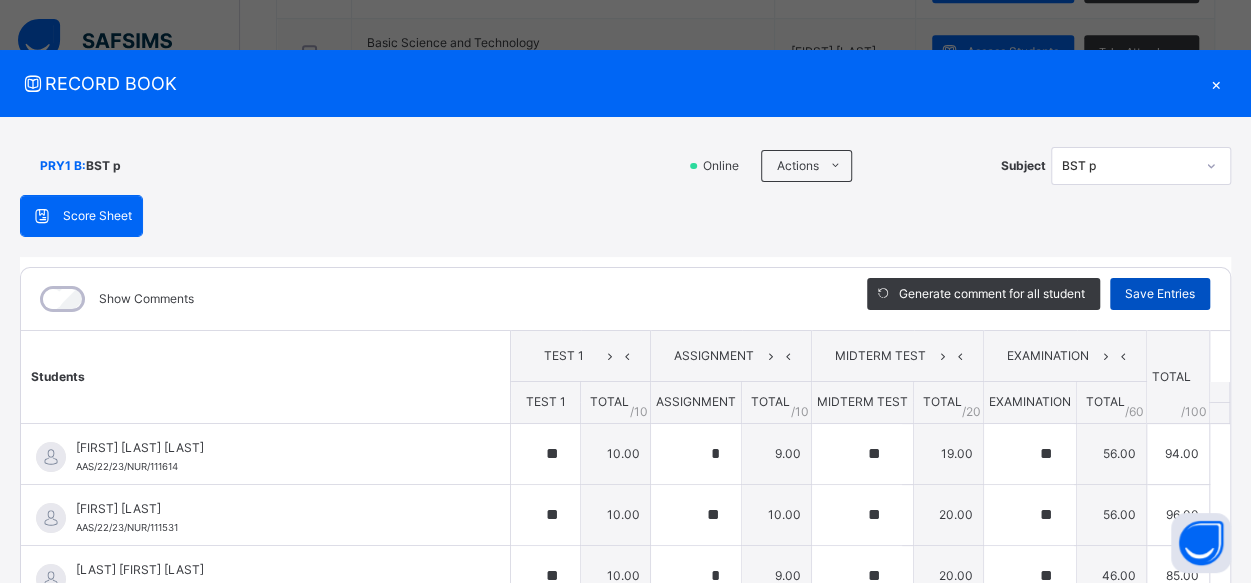 type on "*" 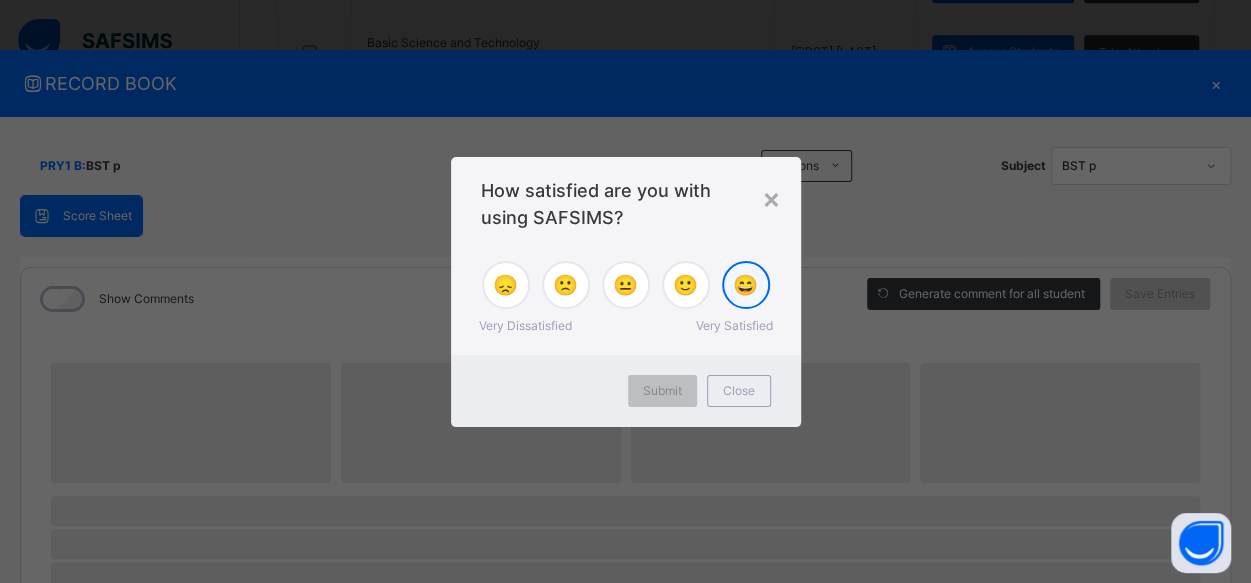 click on "😄" at bounding box center [745, 285] 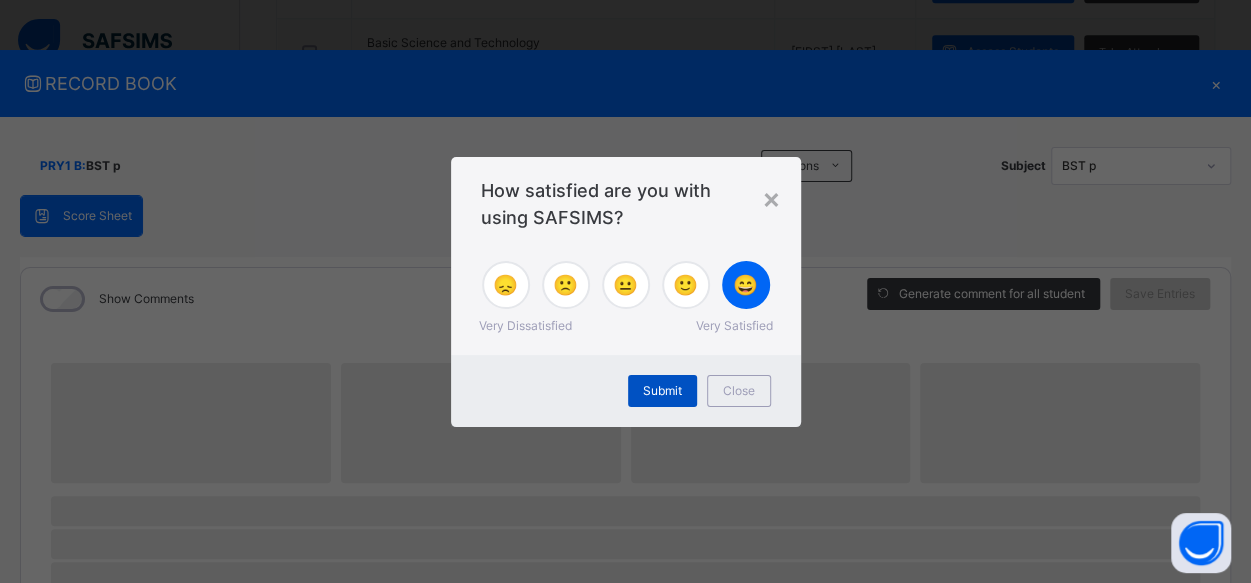 click on "Submit" at bounding box center (662, 391) 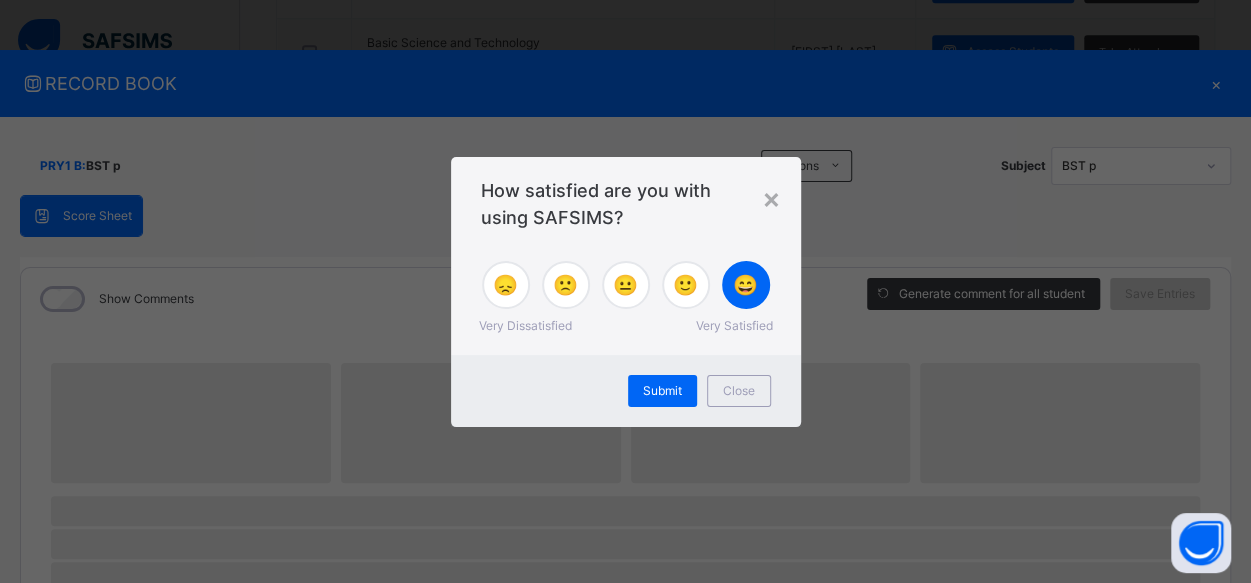 click on "‌" at bounding box center (771, 423) 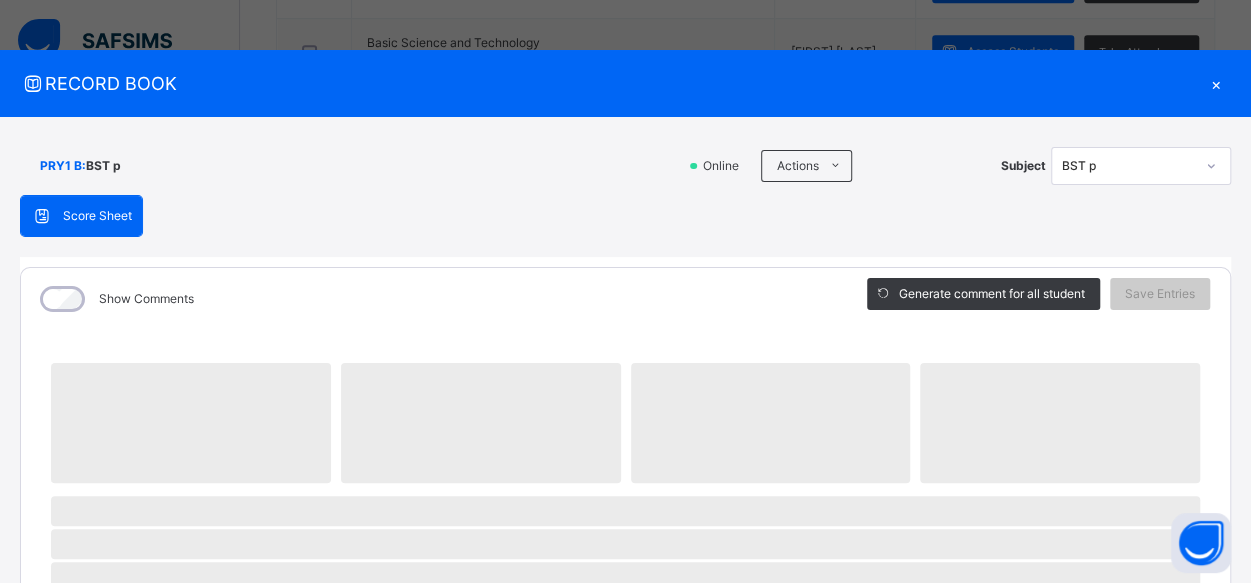 click on "‌" at bounding box center (771, 423) 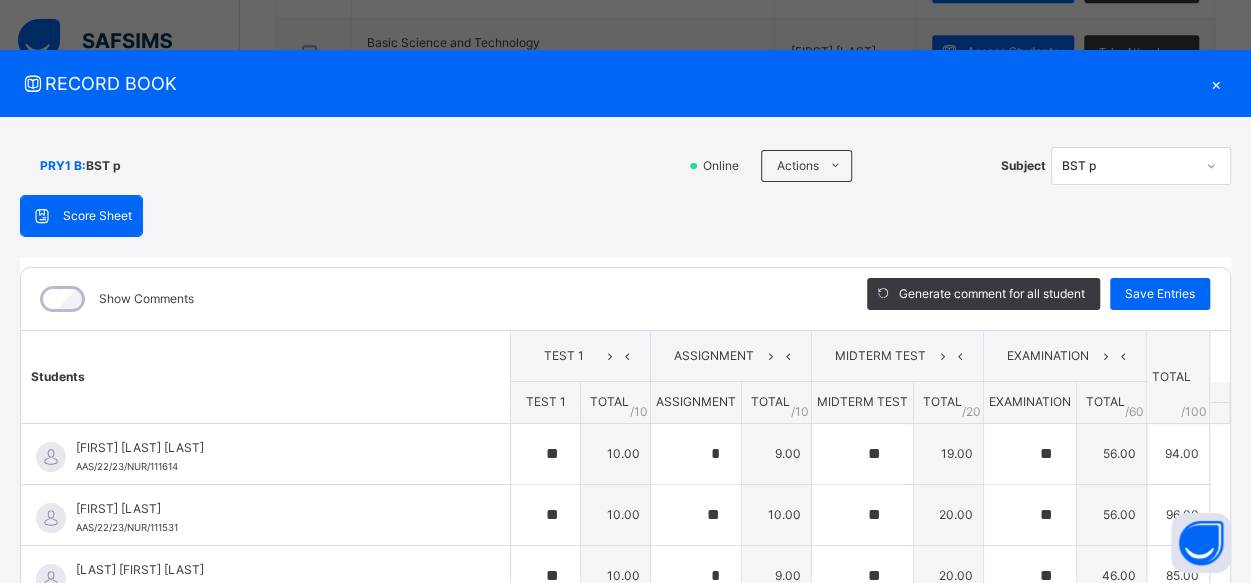 click on "EXAMINATION" at bounding box center (1065, 356) 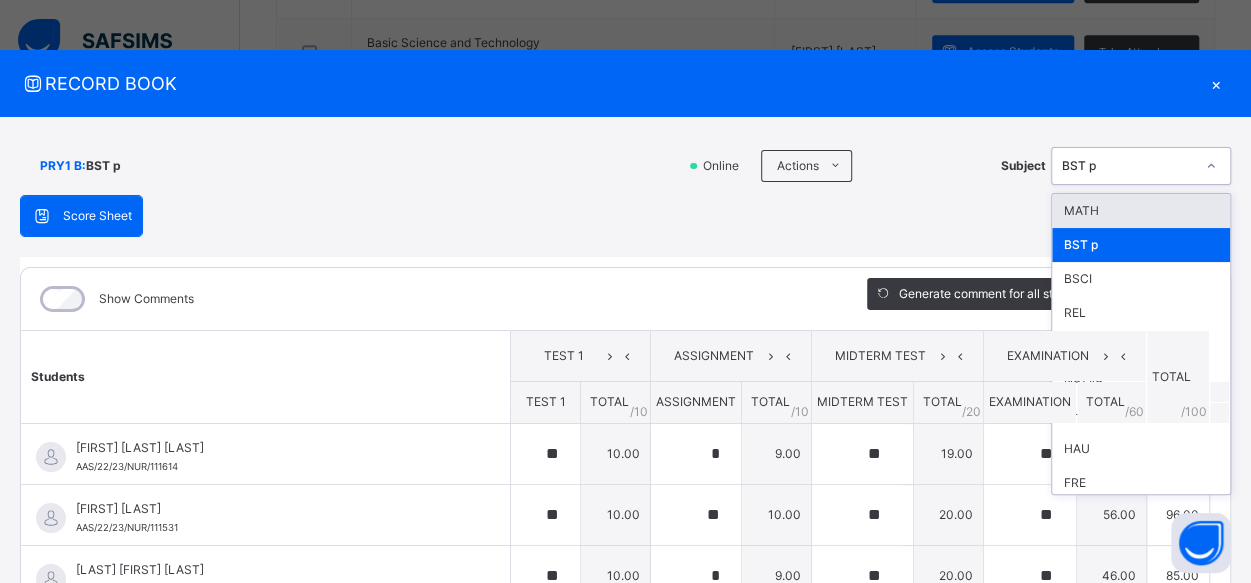 click 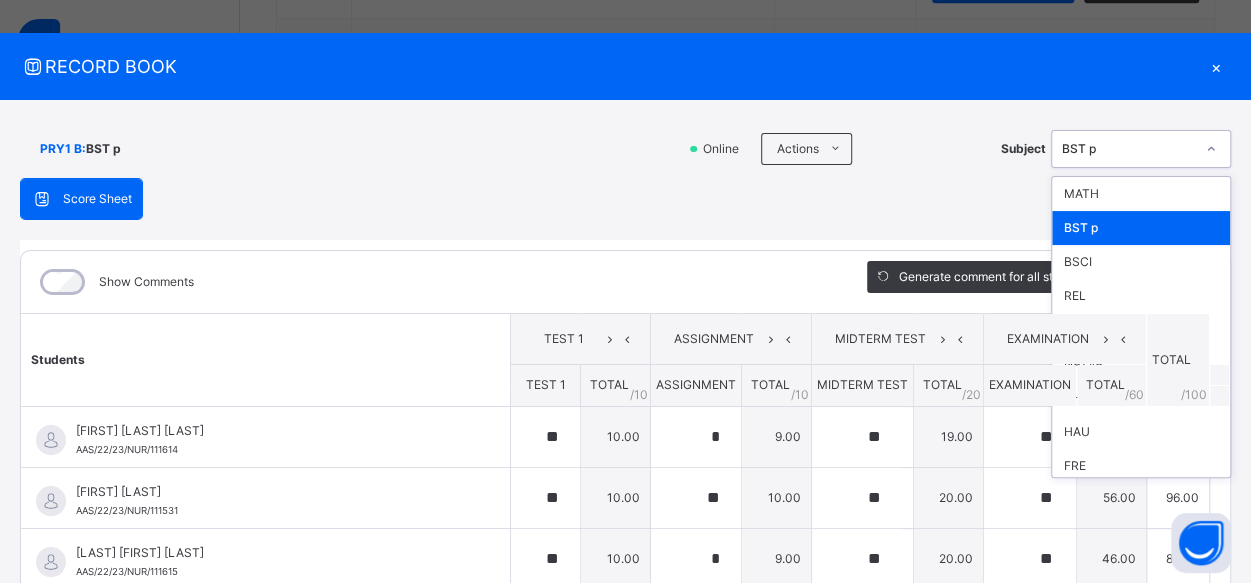 scroll, scrollTop: 24, scrollLeft: 0, axis: vertical 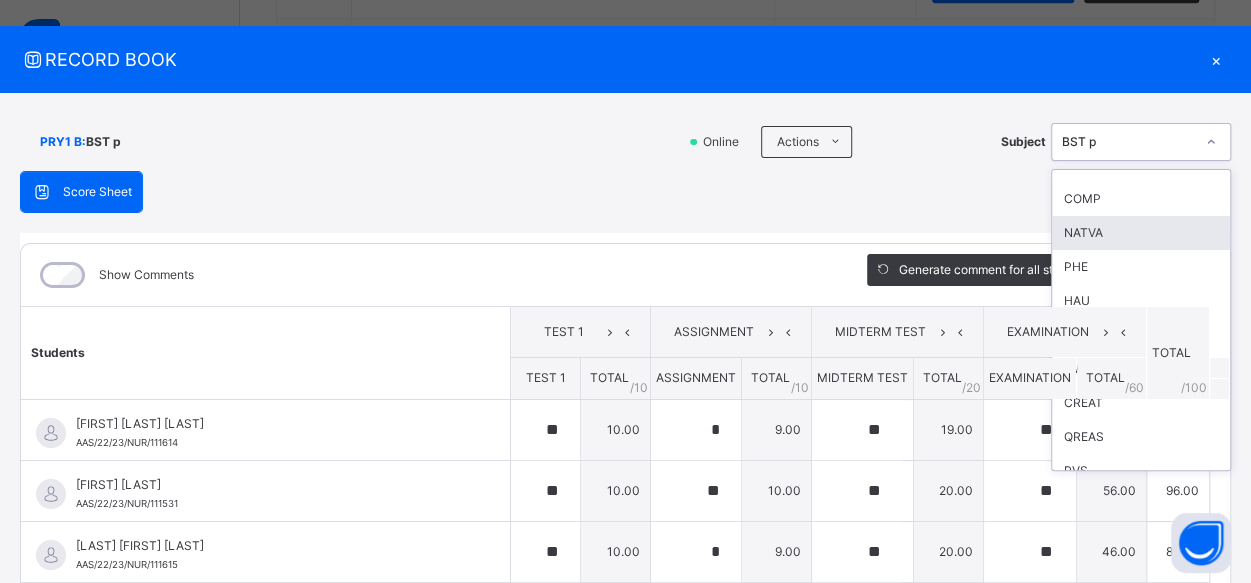 click on "NATVA" at bounding box center (1141, 233) 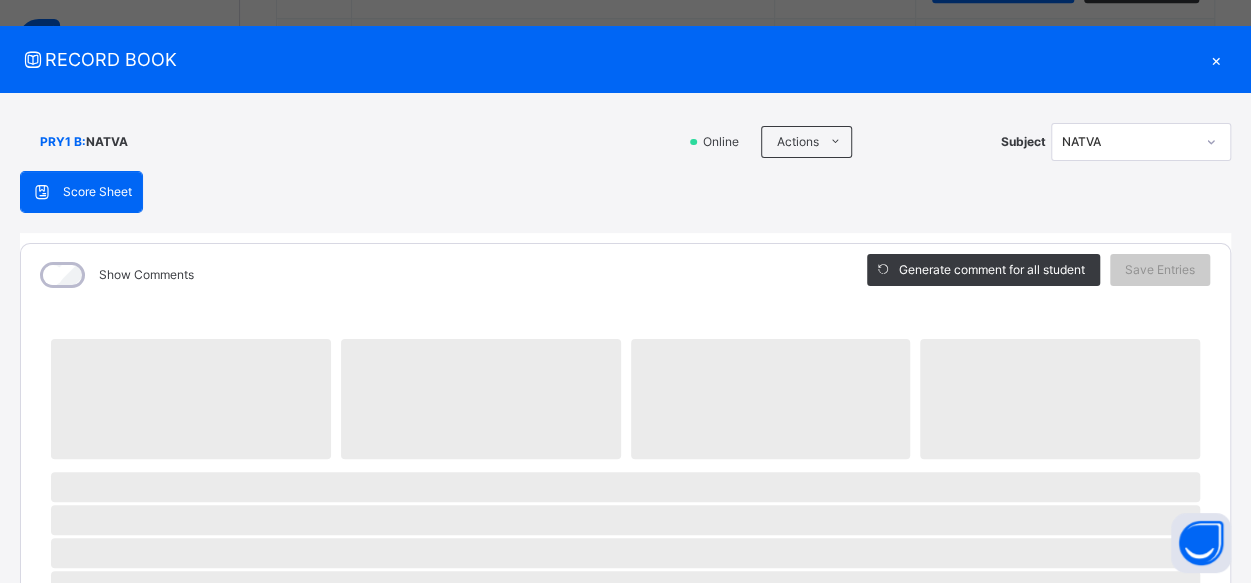 click on "Show Comments   Generate comment for all student   Save Entries Class Level:  PRY1   B Subject:  NATVA Session:  2024/2025 Session Session:  Third Term ‌ ‌ ‌ ‌ ‌ ‌ ‌ ‌ ‌ ‌ ‌ ‌ ‌ ‌ ‌ ‌ ‌ ‌ ‌ ‌ ‌ ‌ ‌ ‌ ‌ ‌ ‌ ‌ ‌   ×   Subject Teacher’s Comment Generate and see in full the comment developed by the AI with an option to regenerate the comment Sims Bot Please wait while the Sims Bot generates comments for all your students" at bounding box center [625, 784] 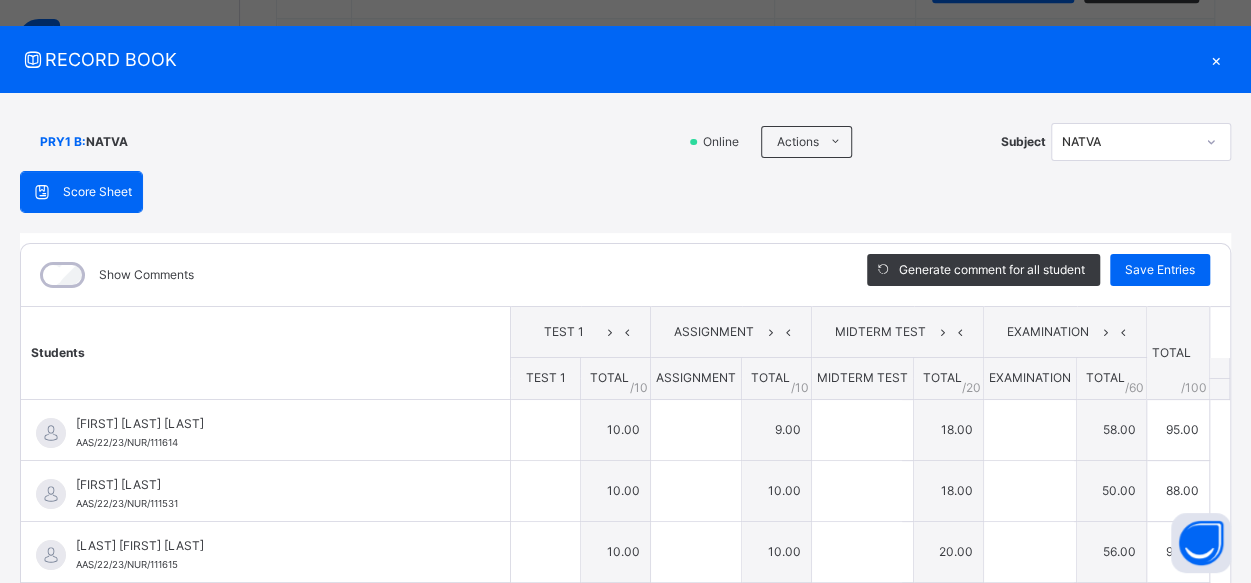 type 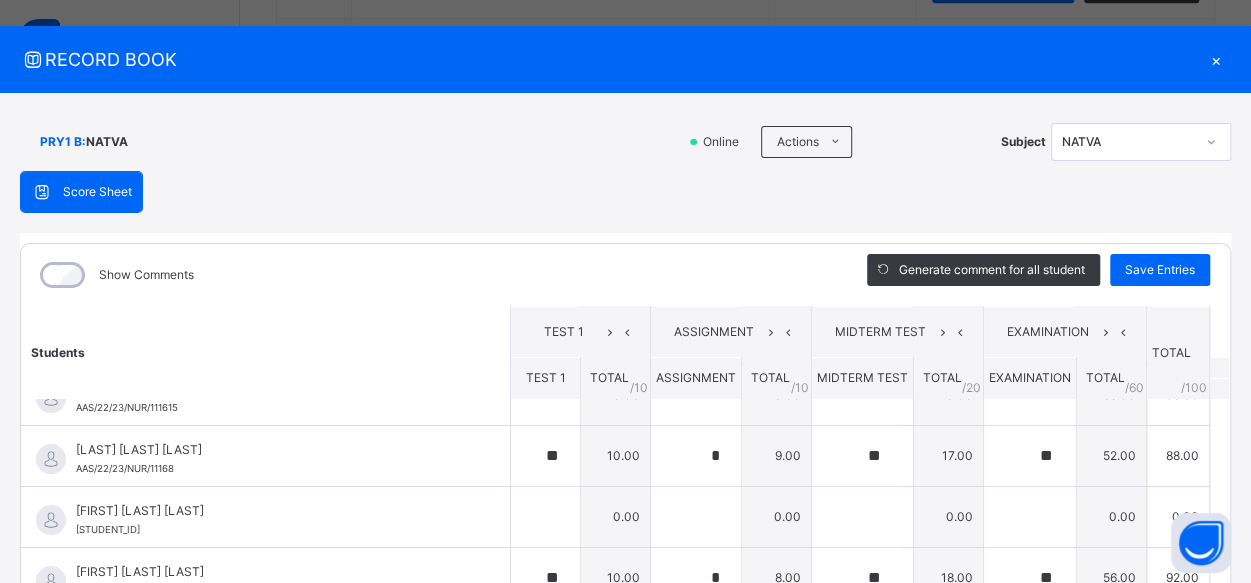 scroll, scrollTop: 160, scrollLeft: 0, axis: vertical 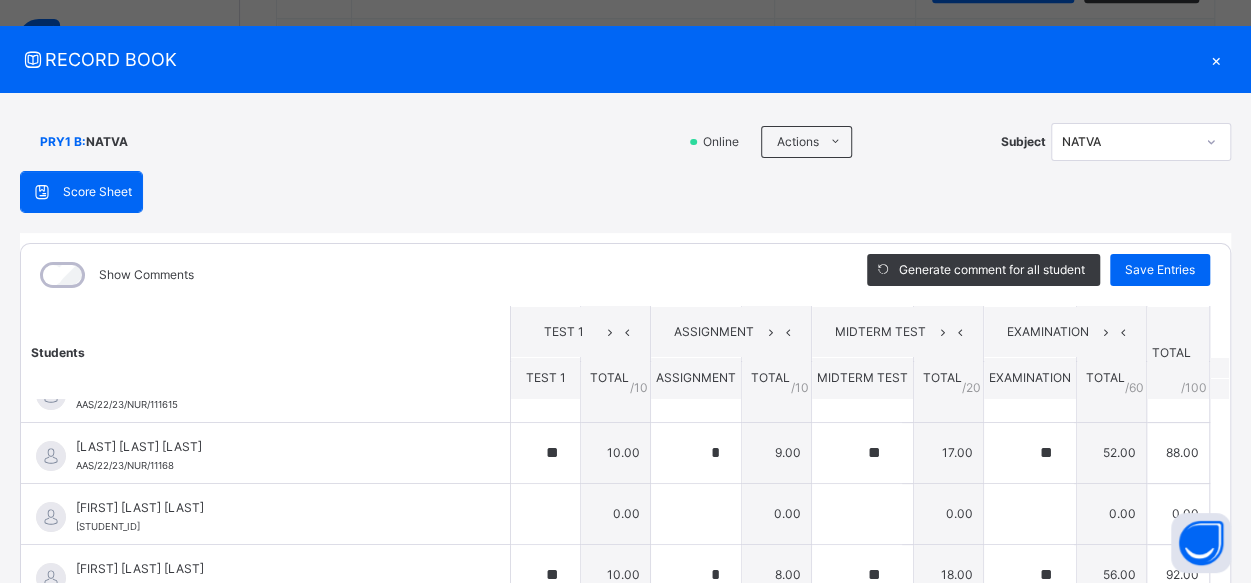 click on "×" at bounding box center (1216, 59) 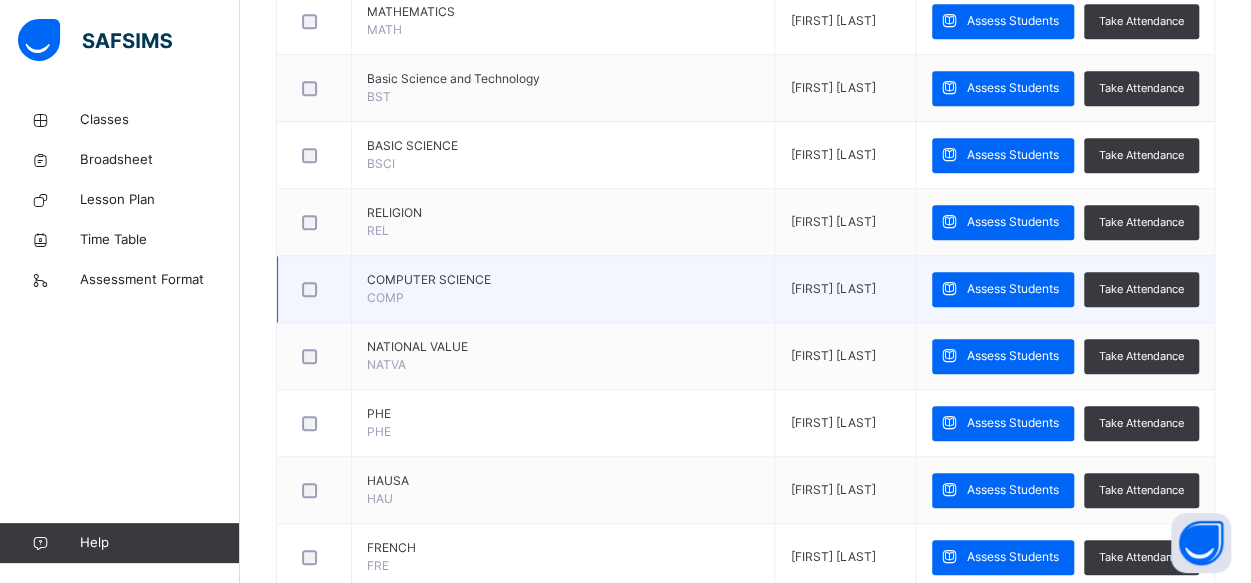 scroll, scrollTop: 586, scrollLeft: 0, axis: vertical 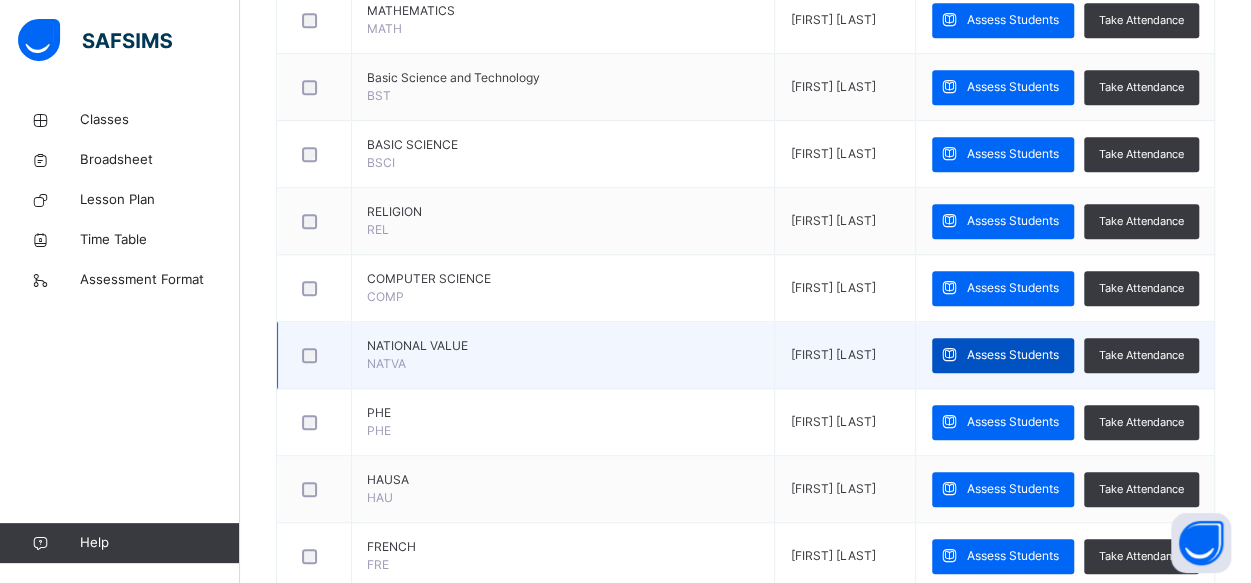 click on "Assess Students" at bounding box center (1013, 355) 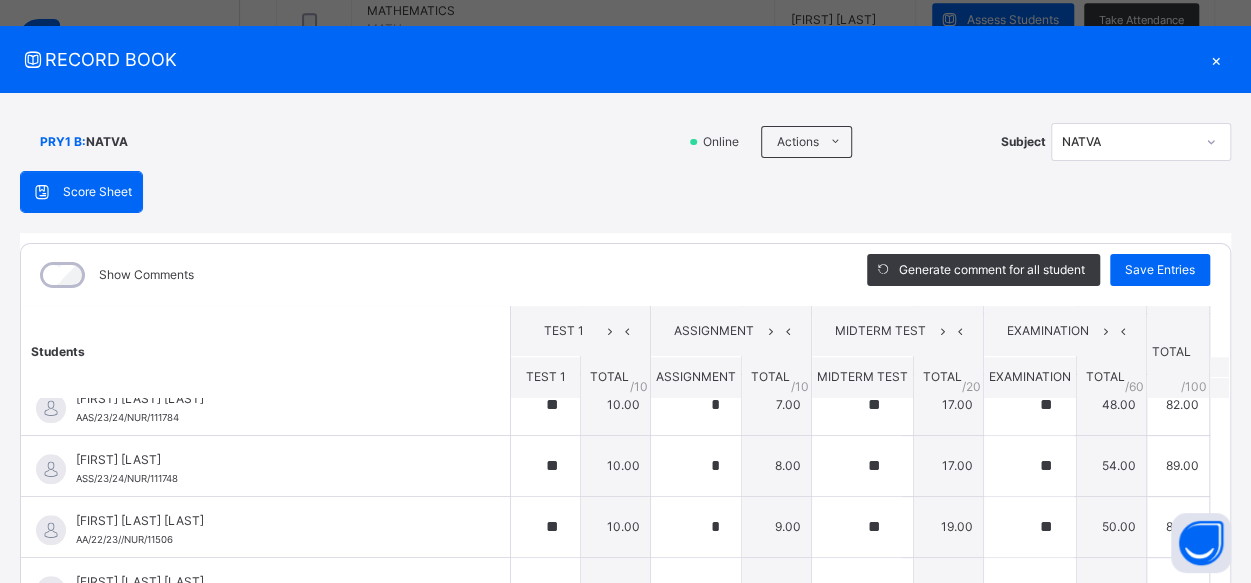 scroll, scrollTop: 1061, scrollLeft: 0, axis: vertical 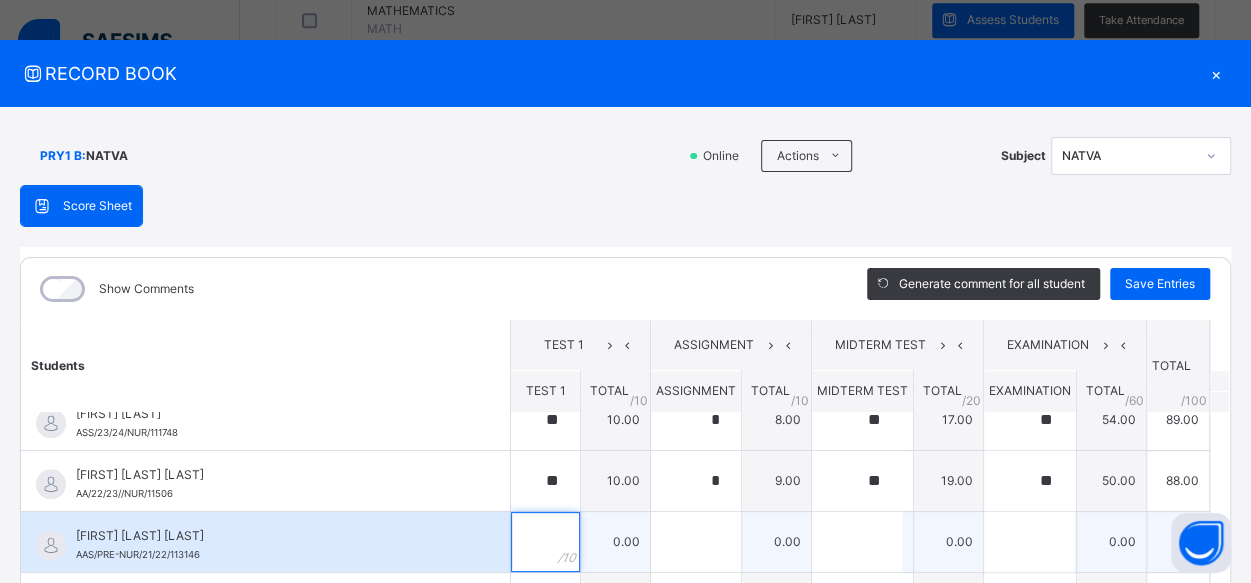 click at bounding box center (545, 542) 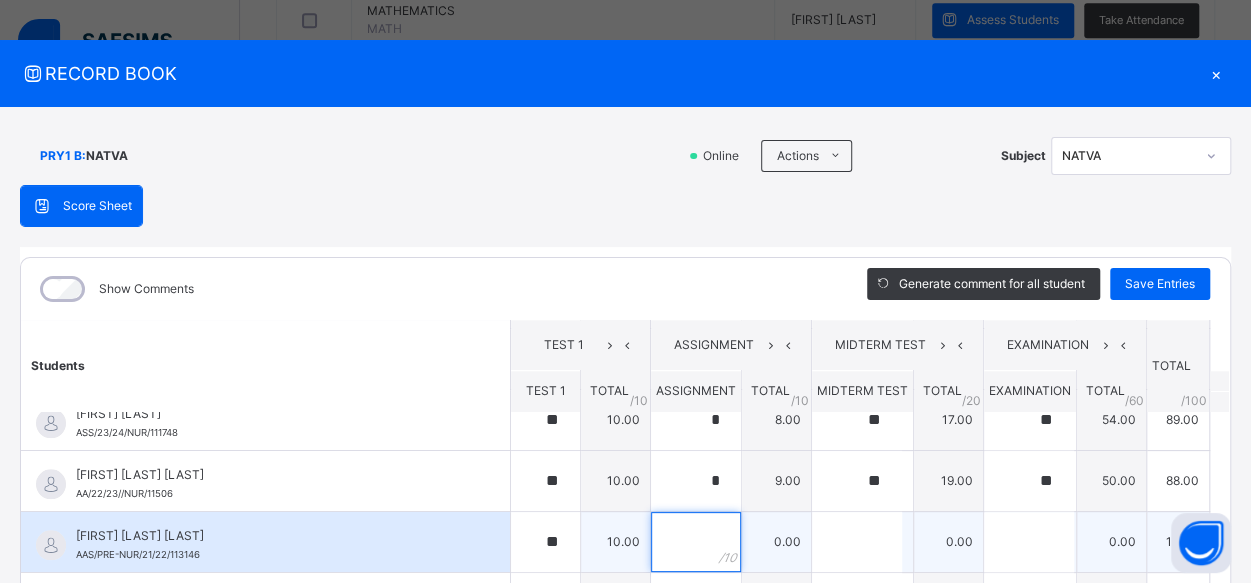 click at bounding box center [696, 542] 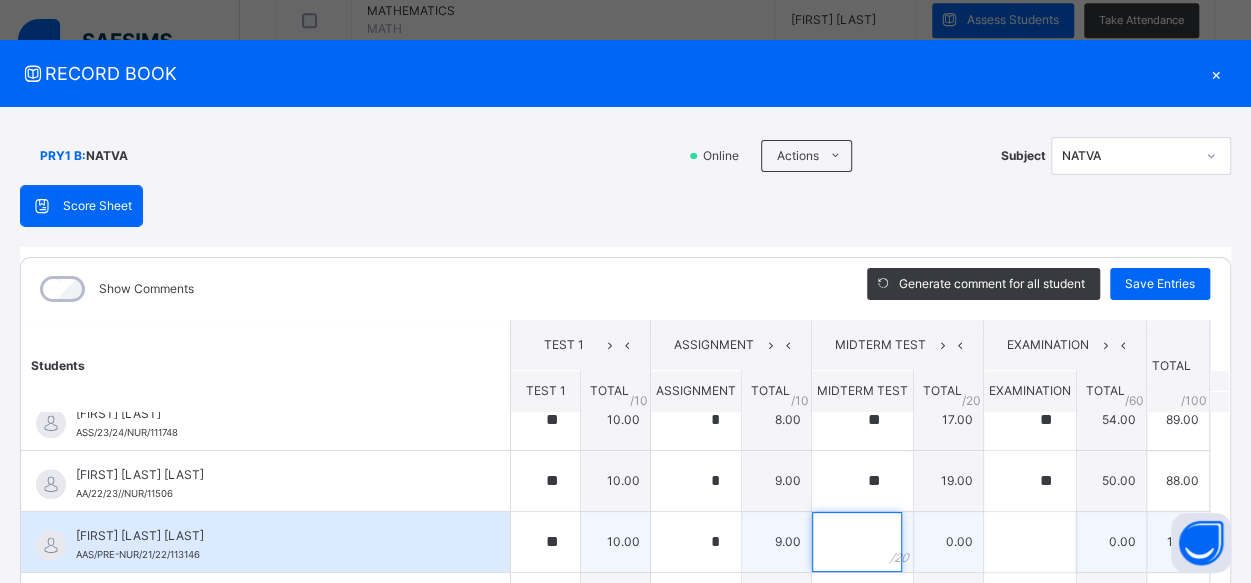 click at bounding box center (857, 542) 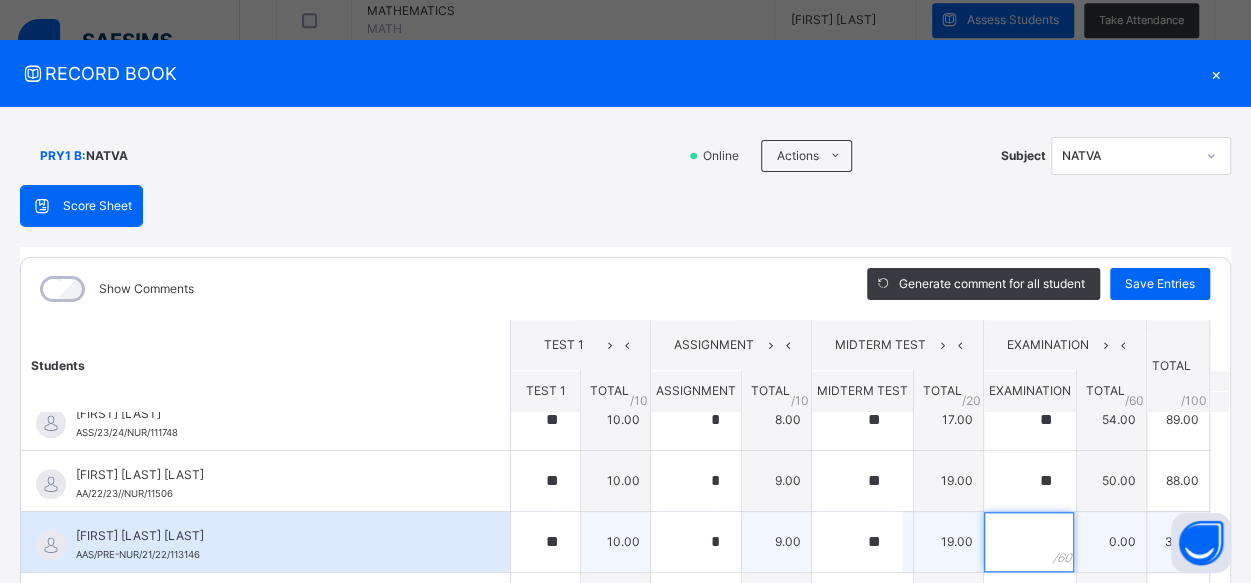 click at bounding box center [1029, 542] 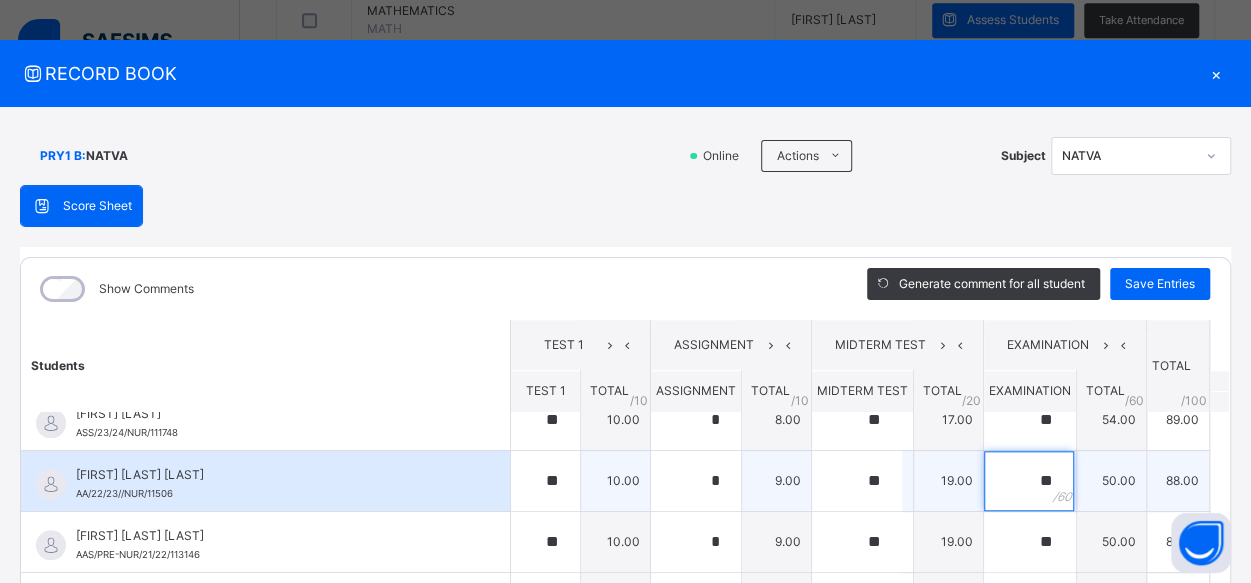 click on "**" at bounding box center (1030, 481) 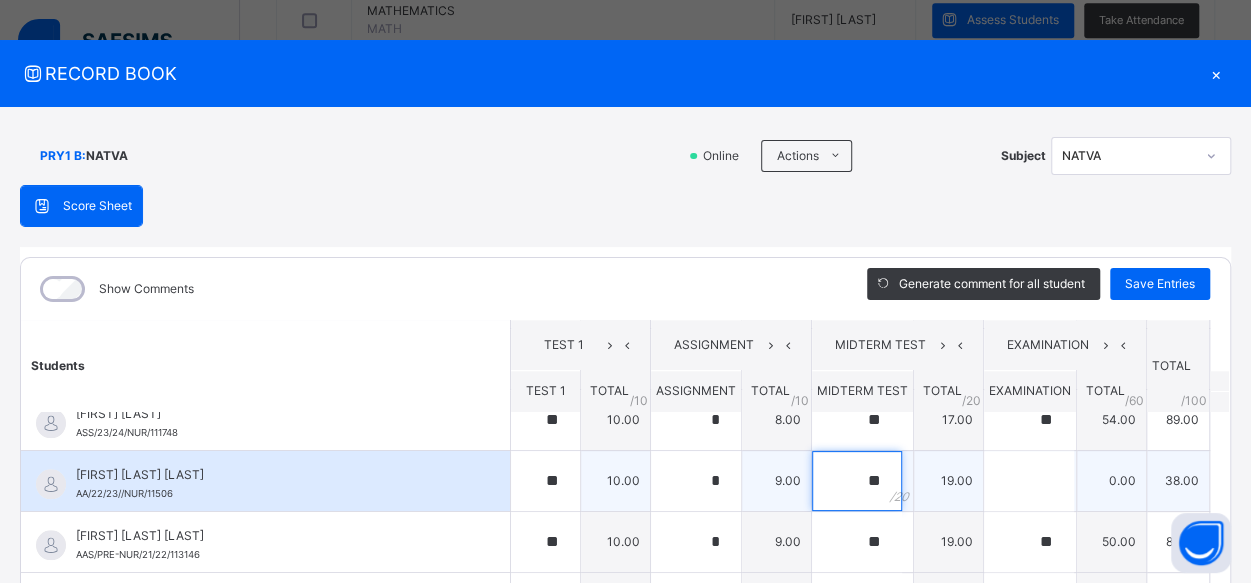 click on "**" at bounding box center (862, 481) 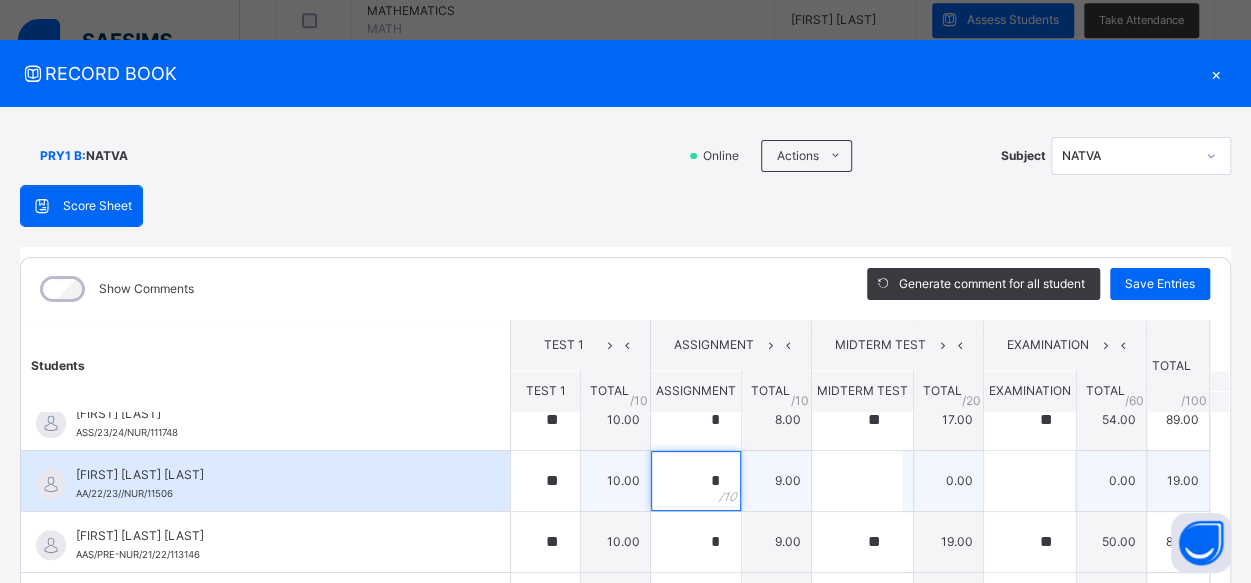 click on "*" at bounding box center [696, 481] 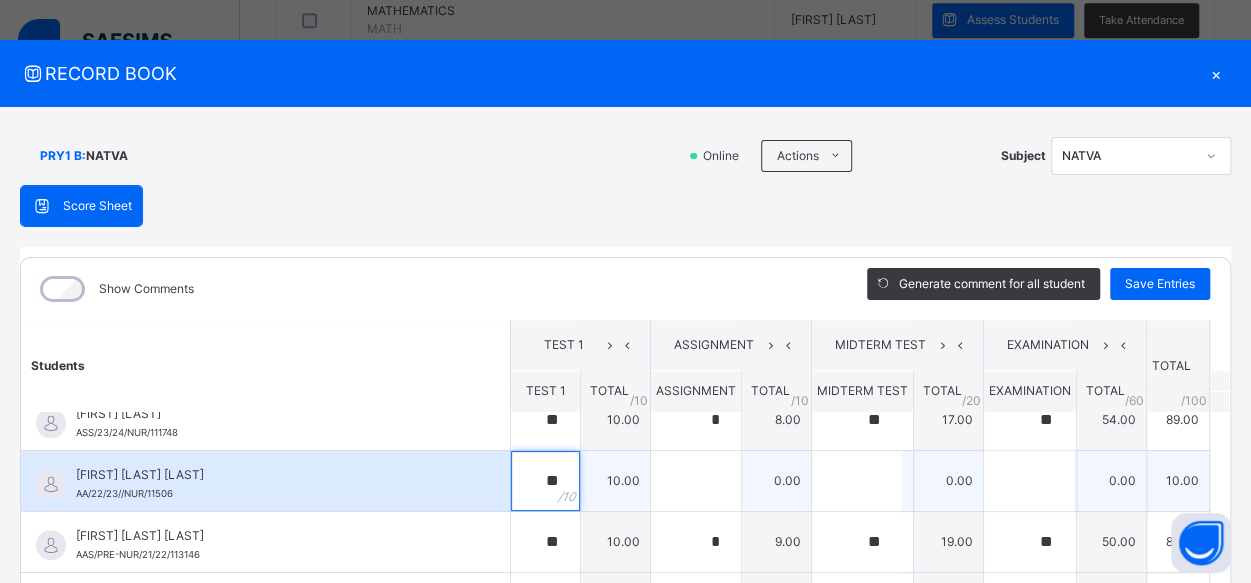 click on "**" at bounding box center [545, 481] 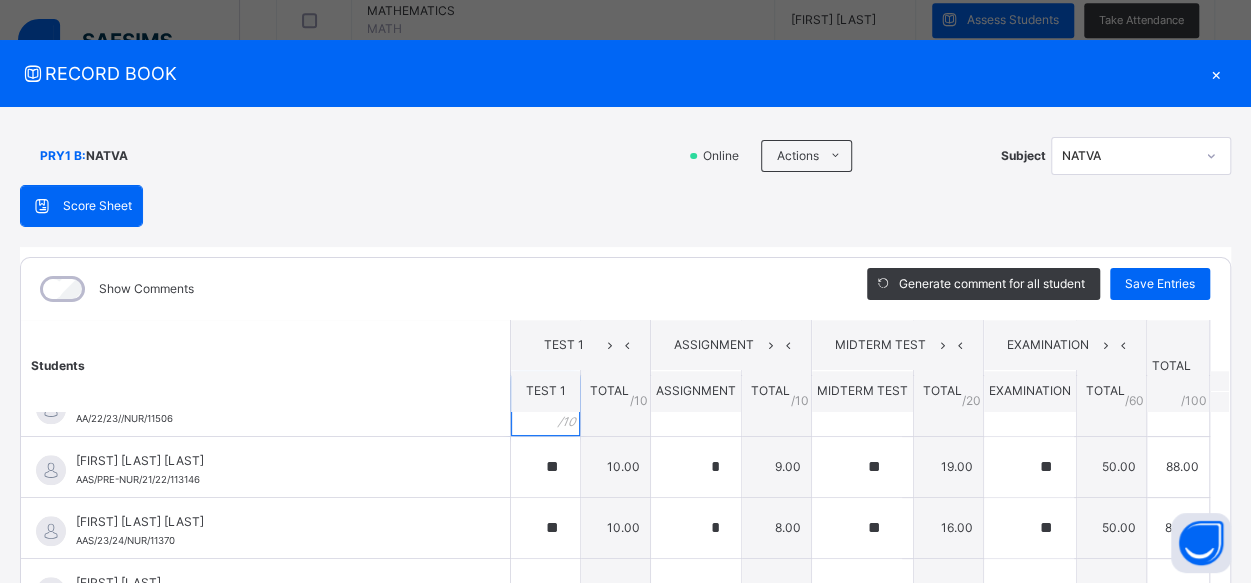 scroll, scrollTop: 1137, scrollLeft: 0, axis: vertical 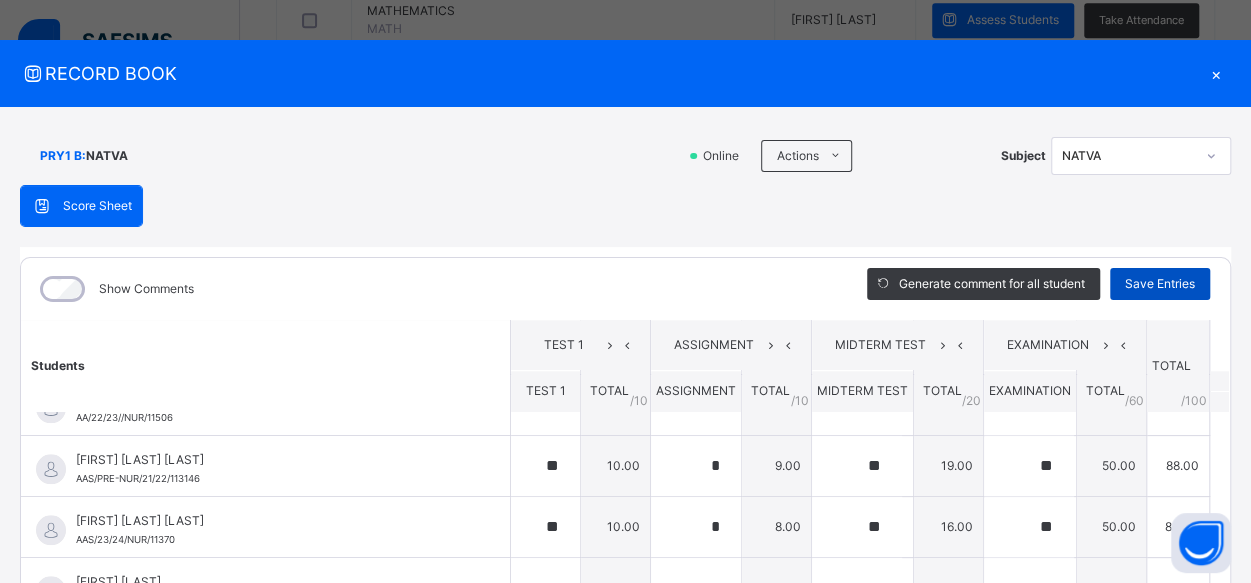 click on "Save Entries" at bounding box center (1160, 284) 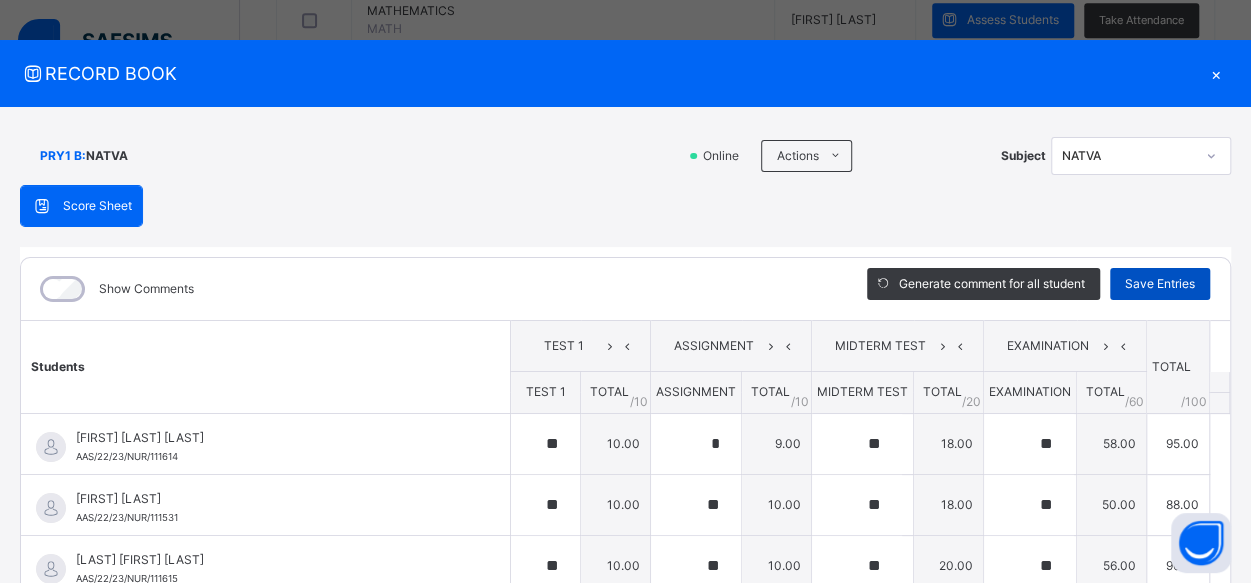 scroll, scrollTop: 213, scrollLeft: 0, axis: vertical 